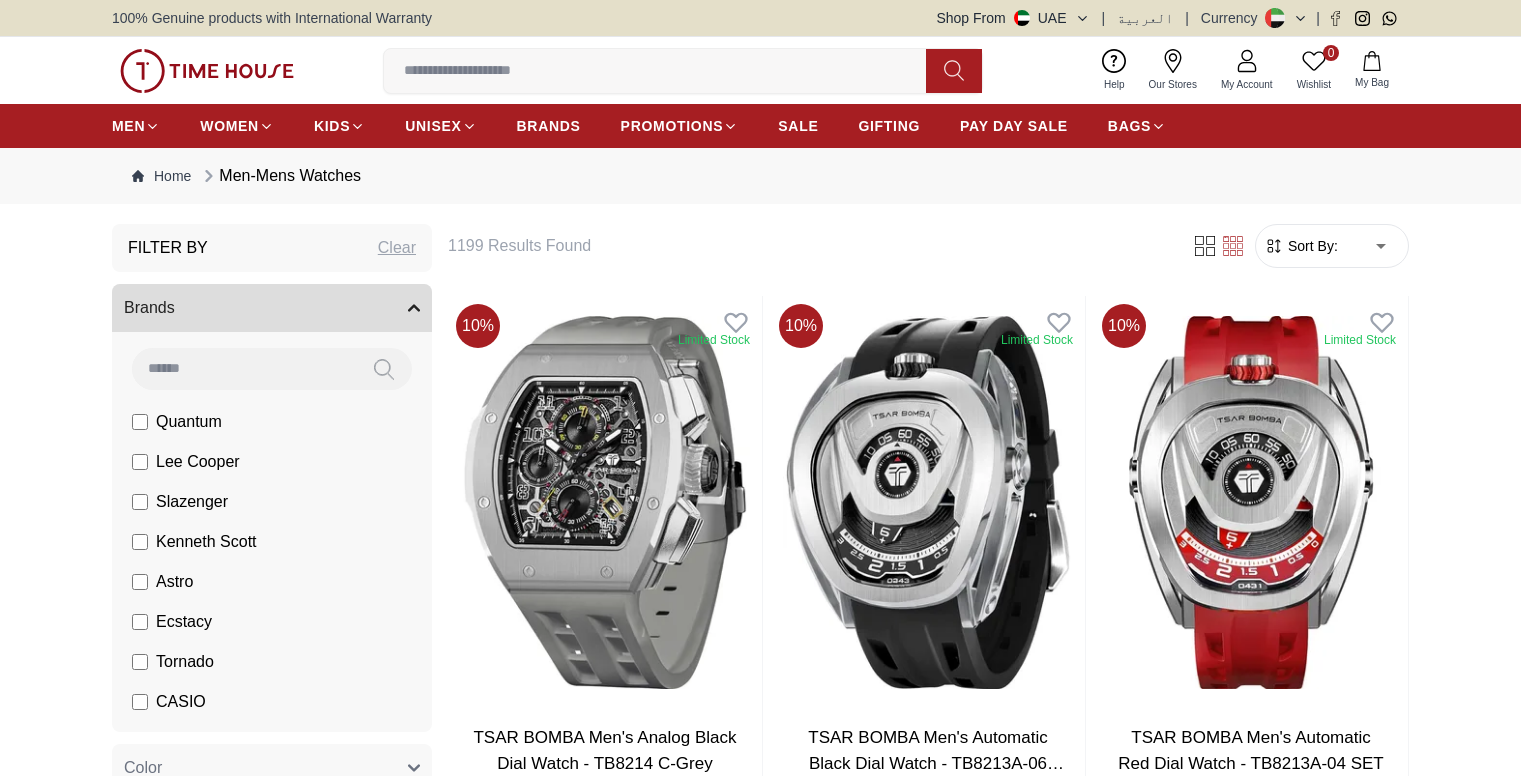scroll, scrollTop: 0, scrollLeft: 0, axis: both 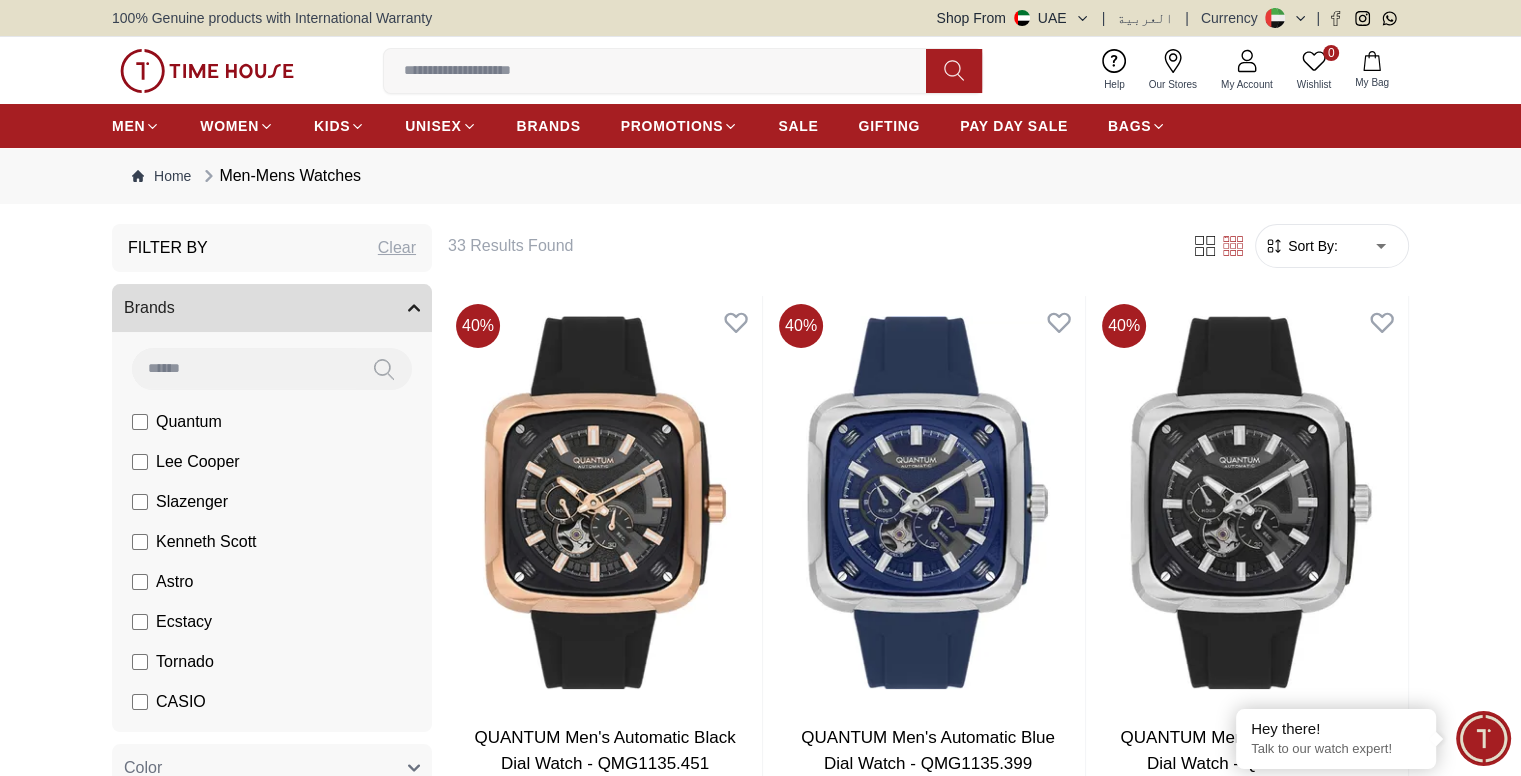 click on "Quantum" at bounding box center (177, 422) 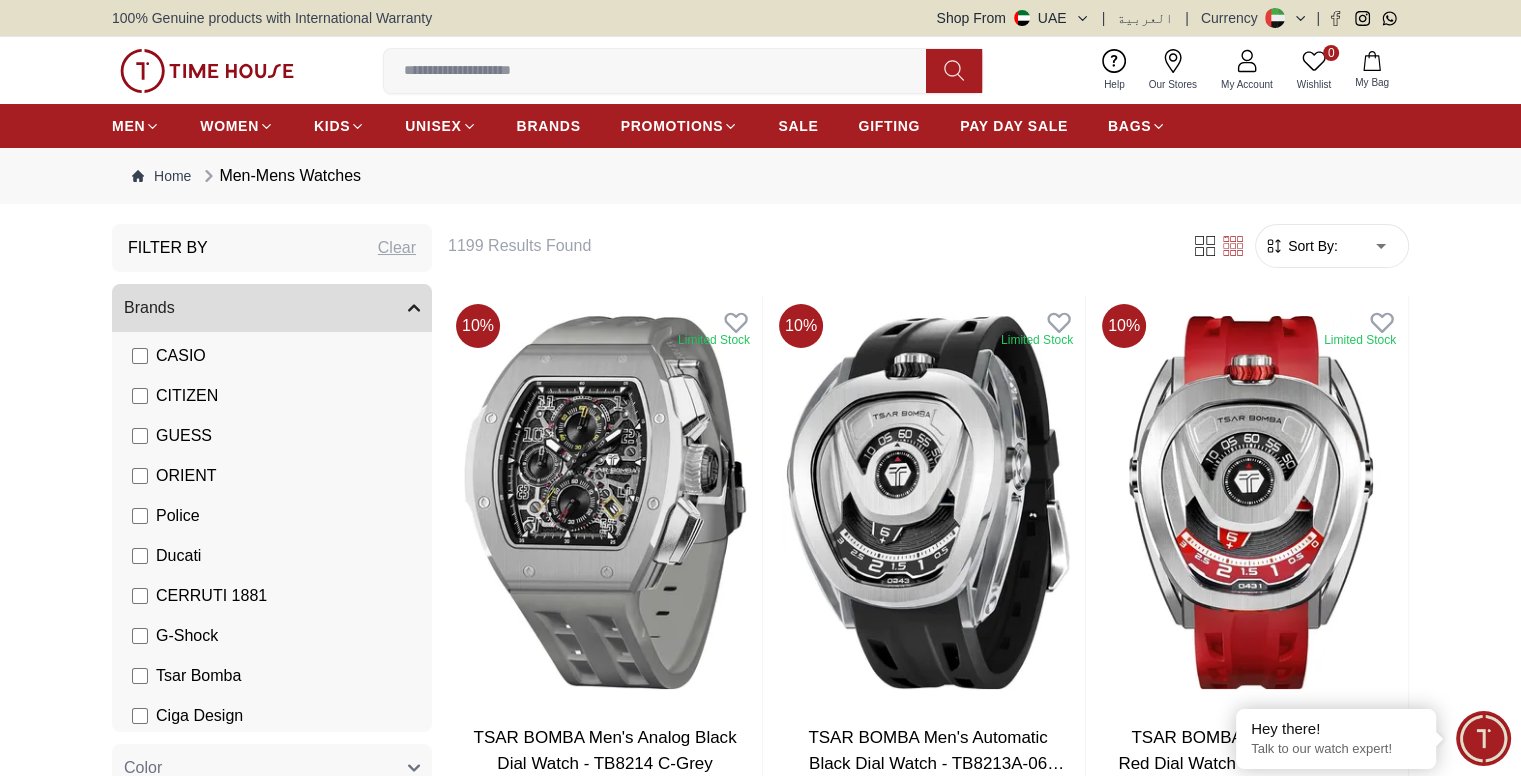 scroll, scrollTop: 349, scrollLeft: 0, axis: vertical 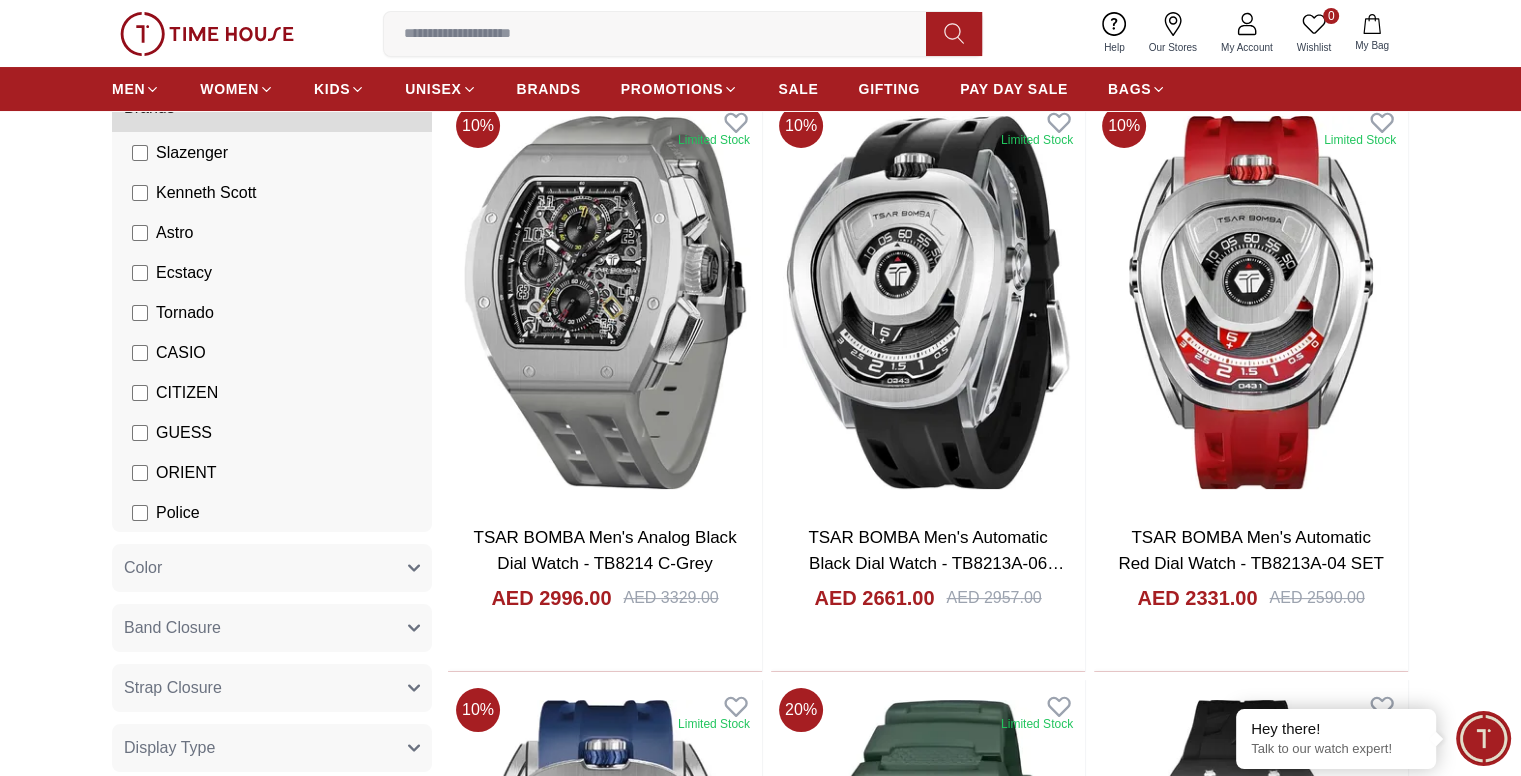 click on "Tornado" at bounding box center (173, 313) 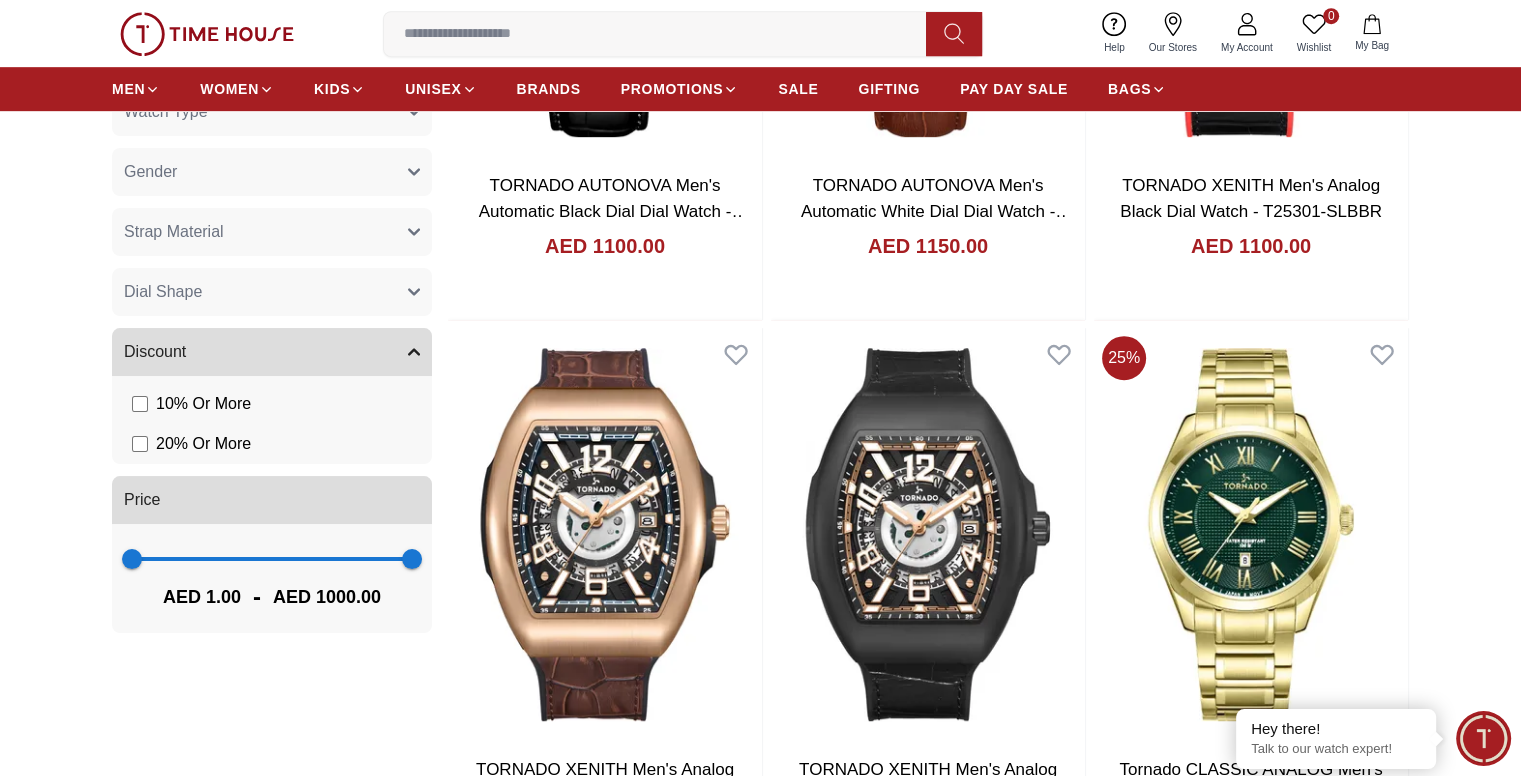 scroll, scrollTop: 1300, scrollLeft: 0, axis: vertical 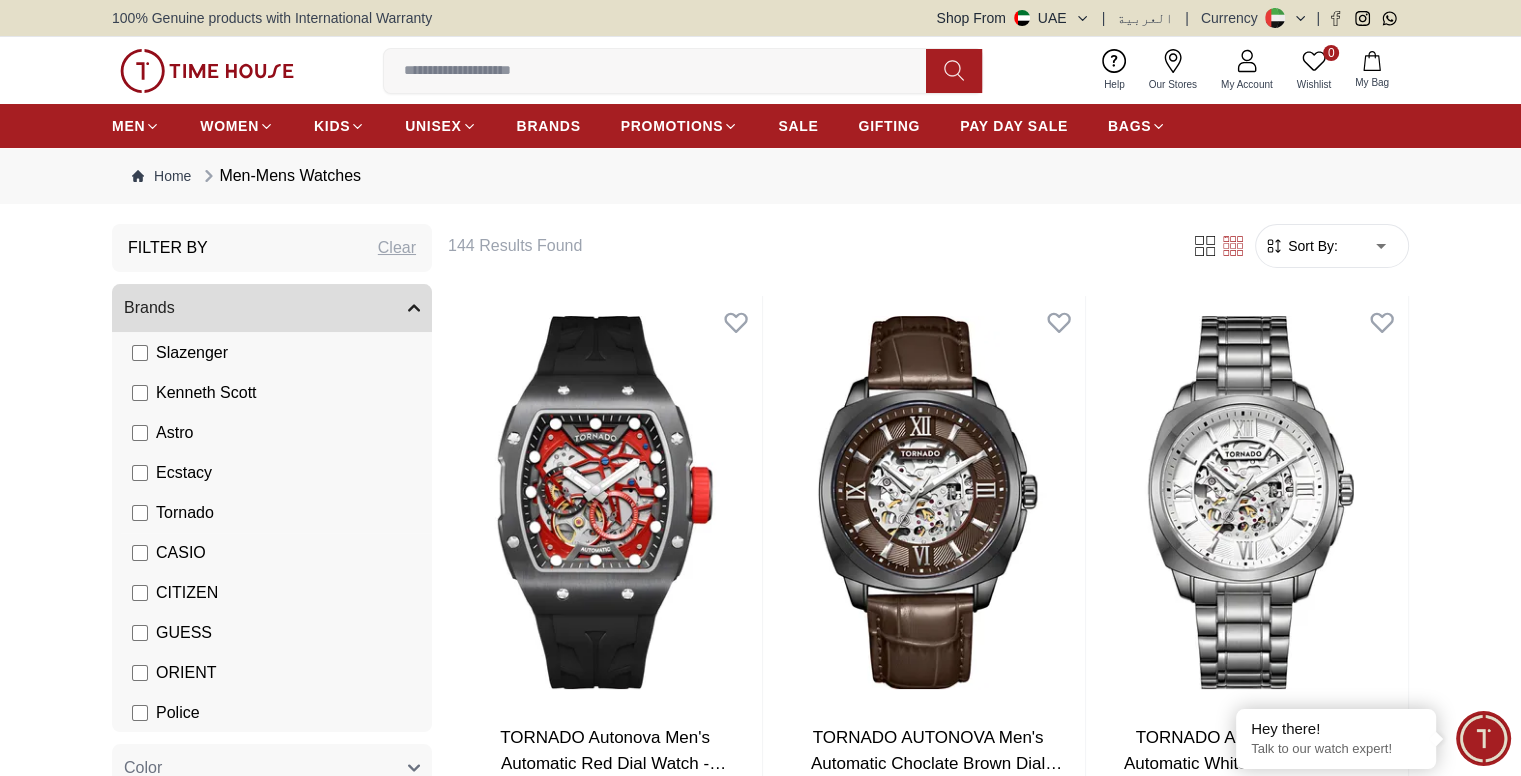 click on "Tornado" at bounding box center [173, 513] 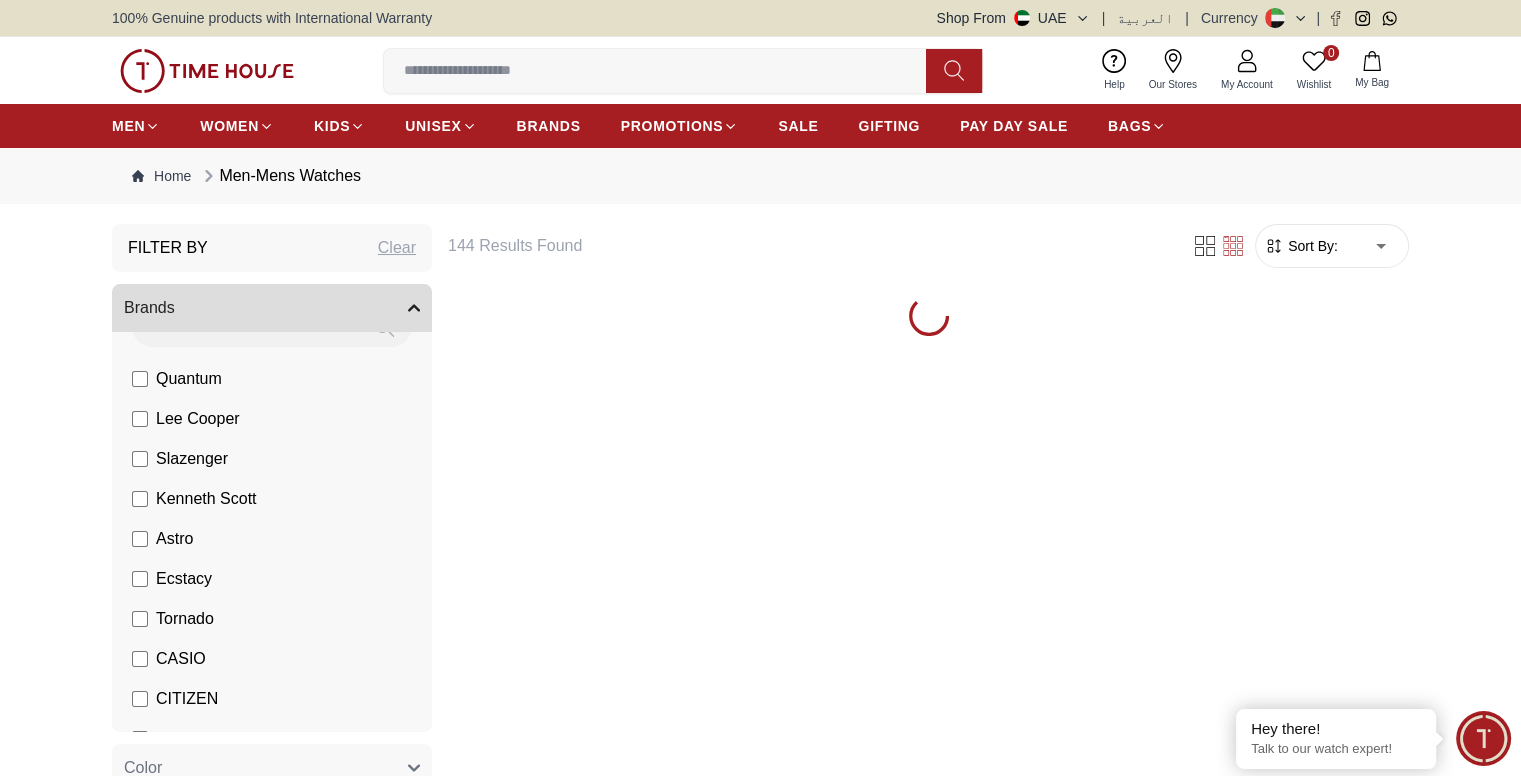 scroll, scrollTop: 0, scrollLeft: 0, axis: both 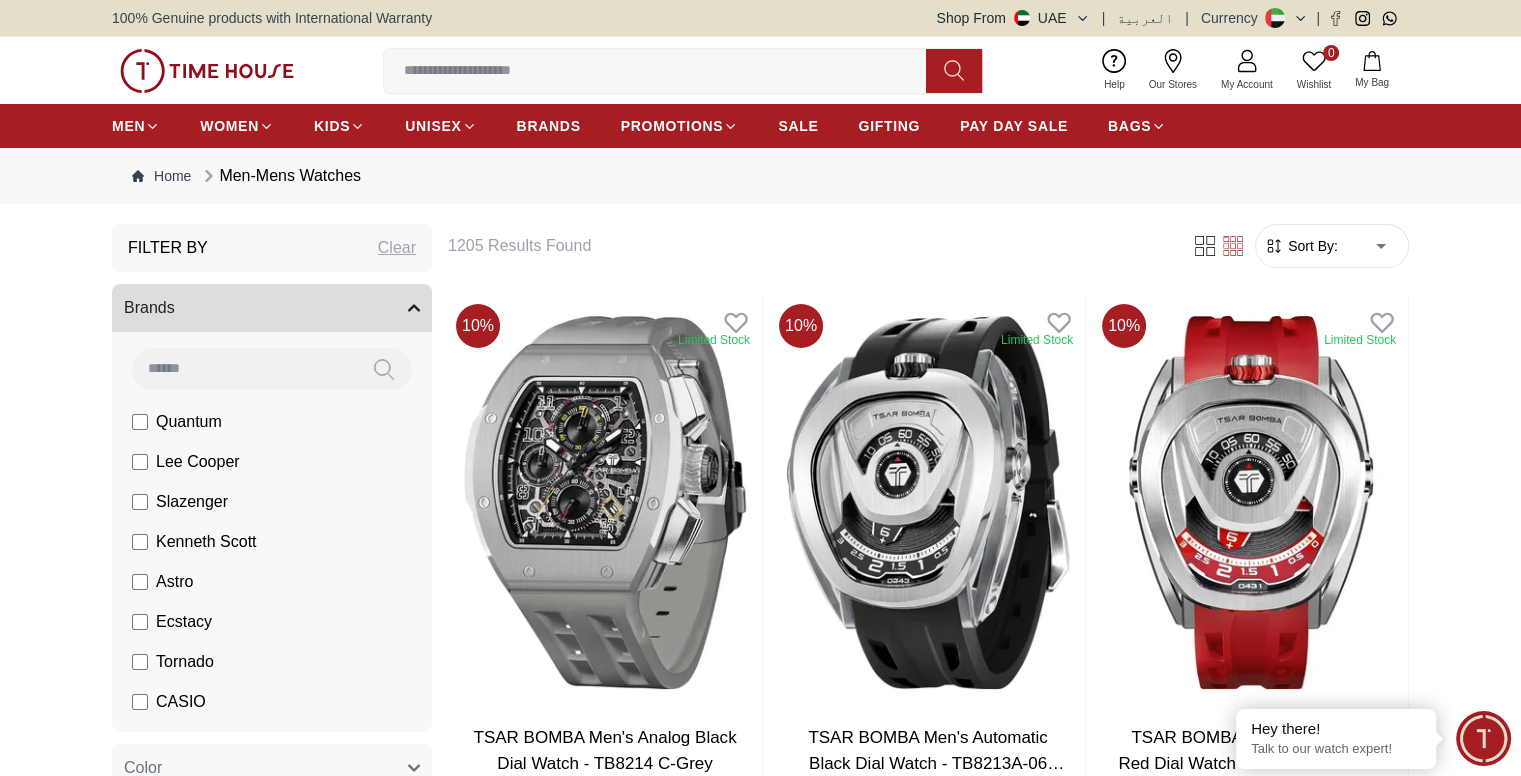 click at bounding box center [244, 368] 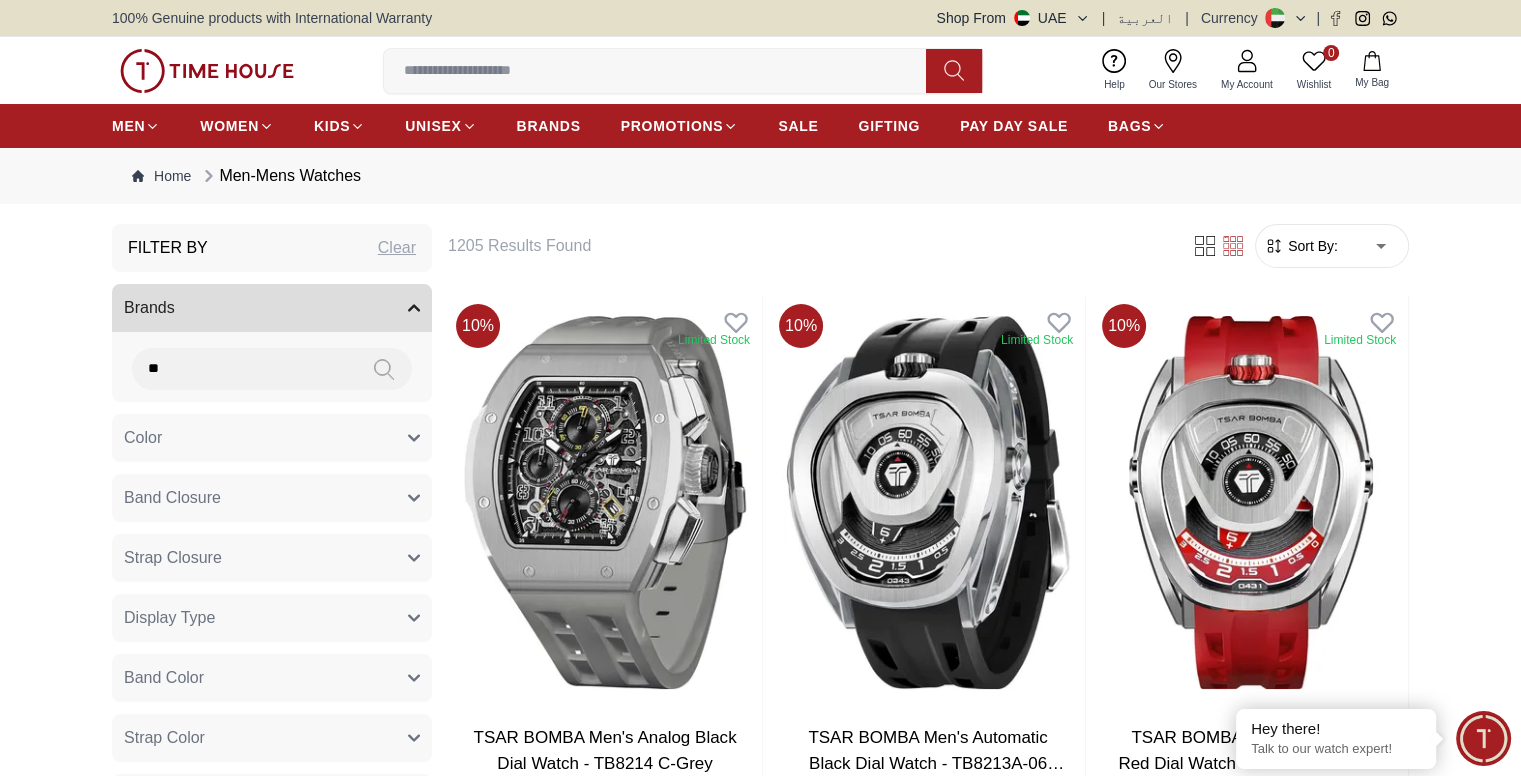 type on "*" 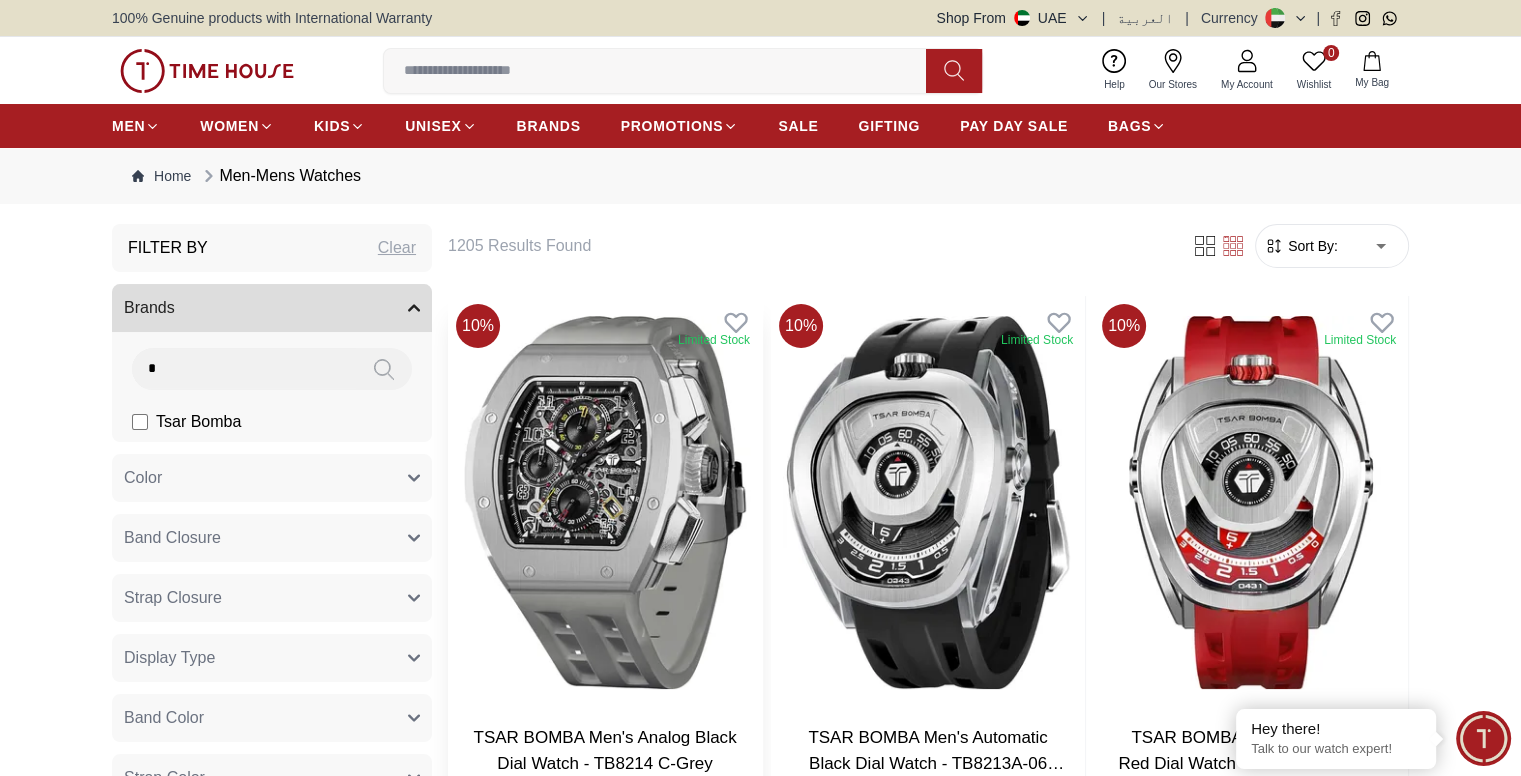 type 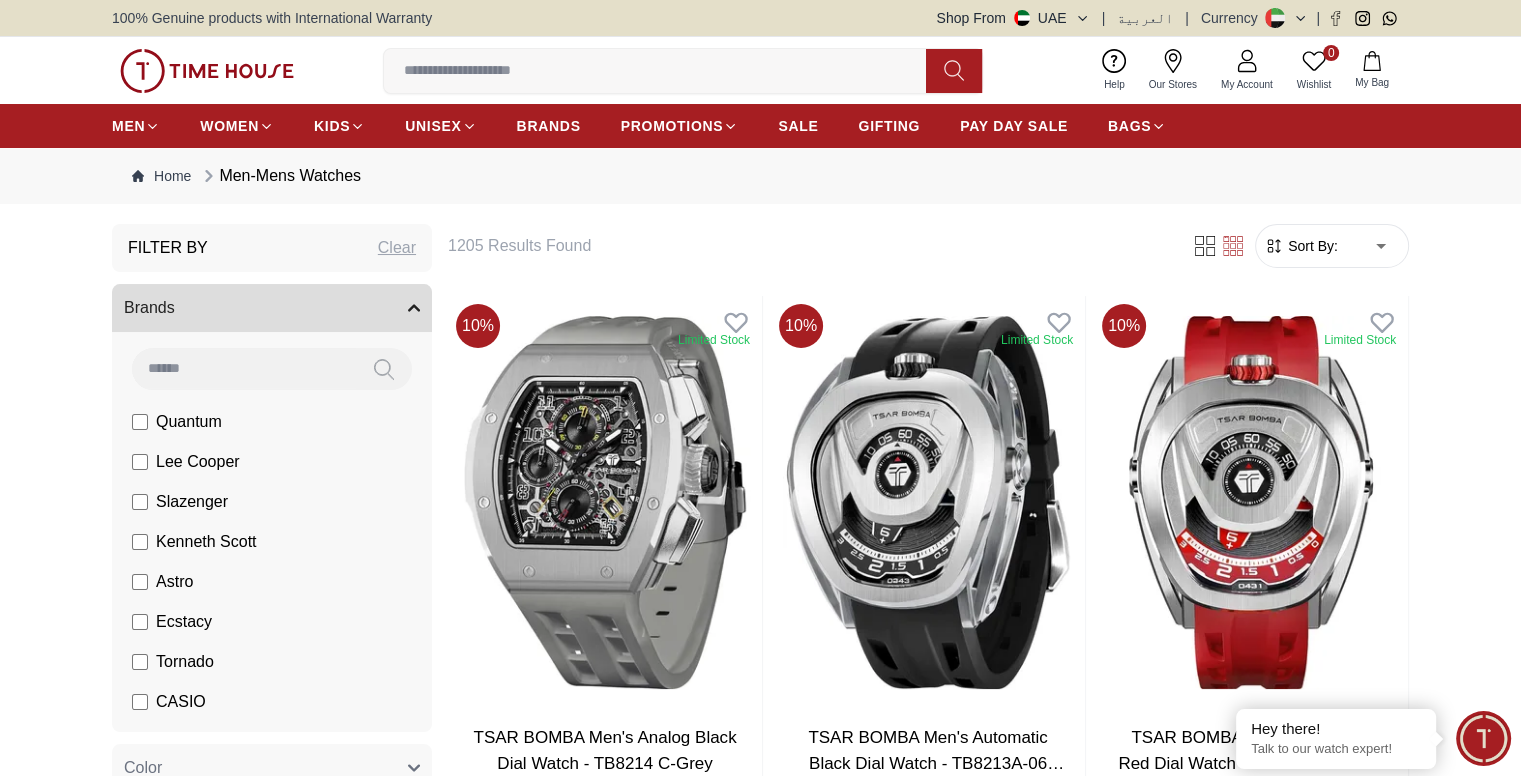 click on "Home Men-Mens Watches" at bounding box center [760, 176] 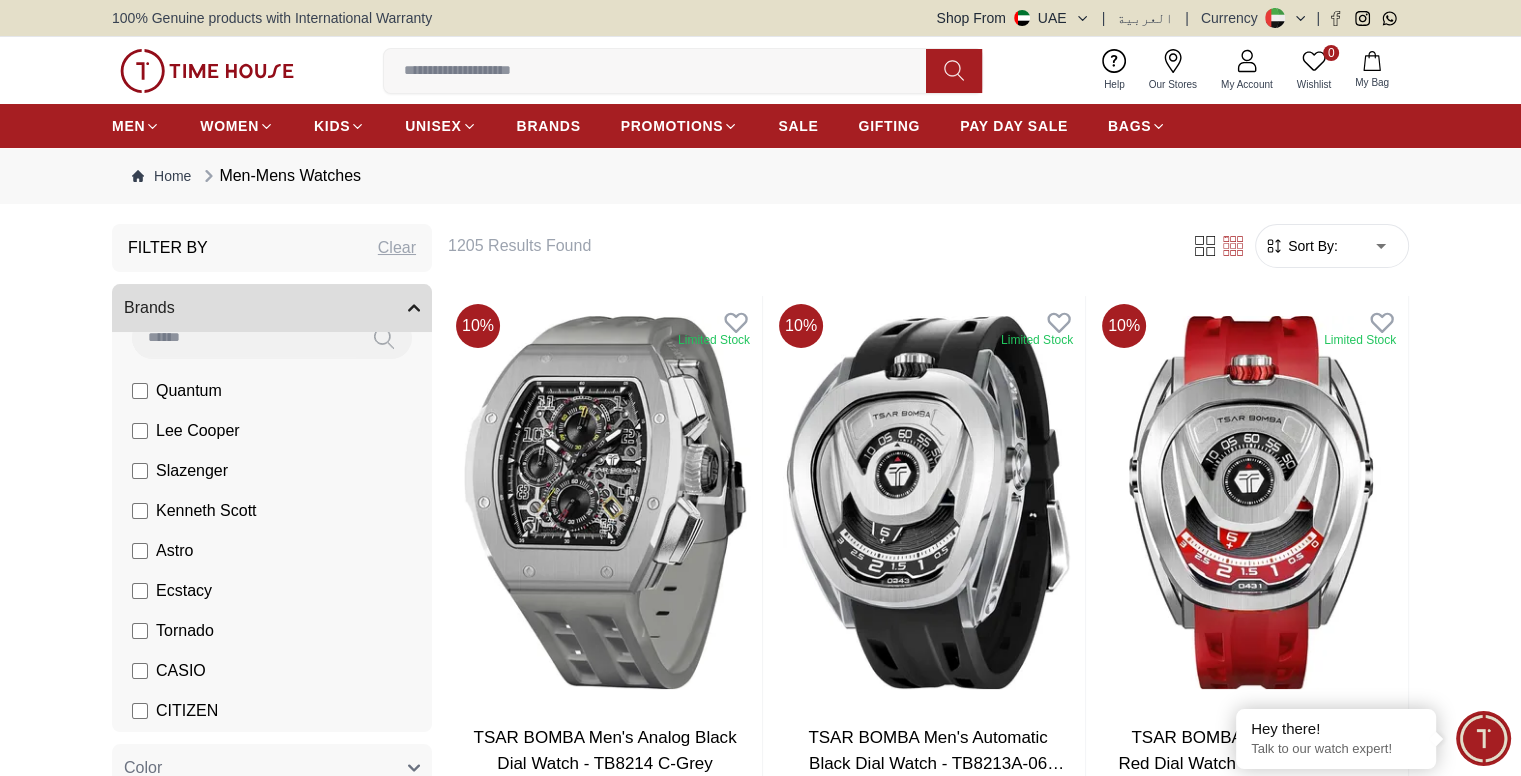 scroll, scrollTop: 0, scrollLeft: 0, axis: both 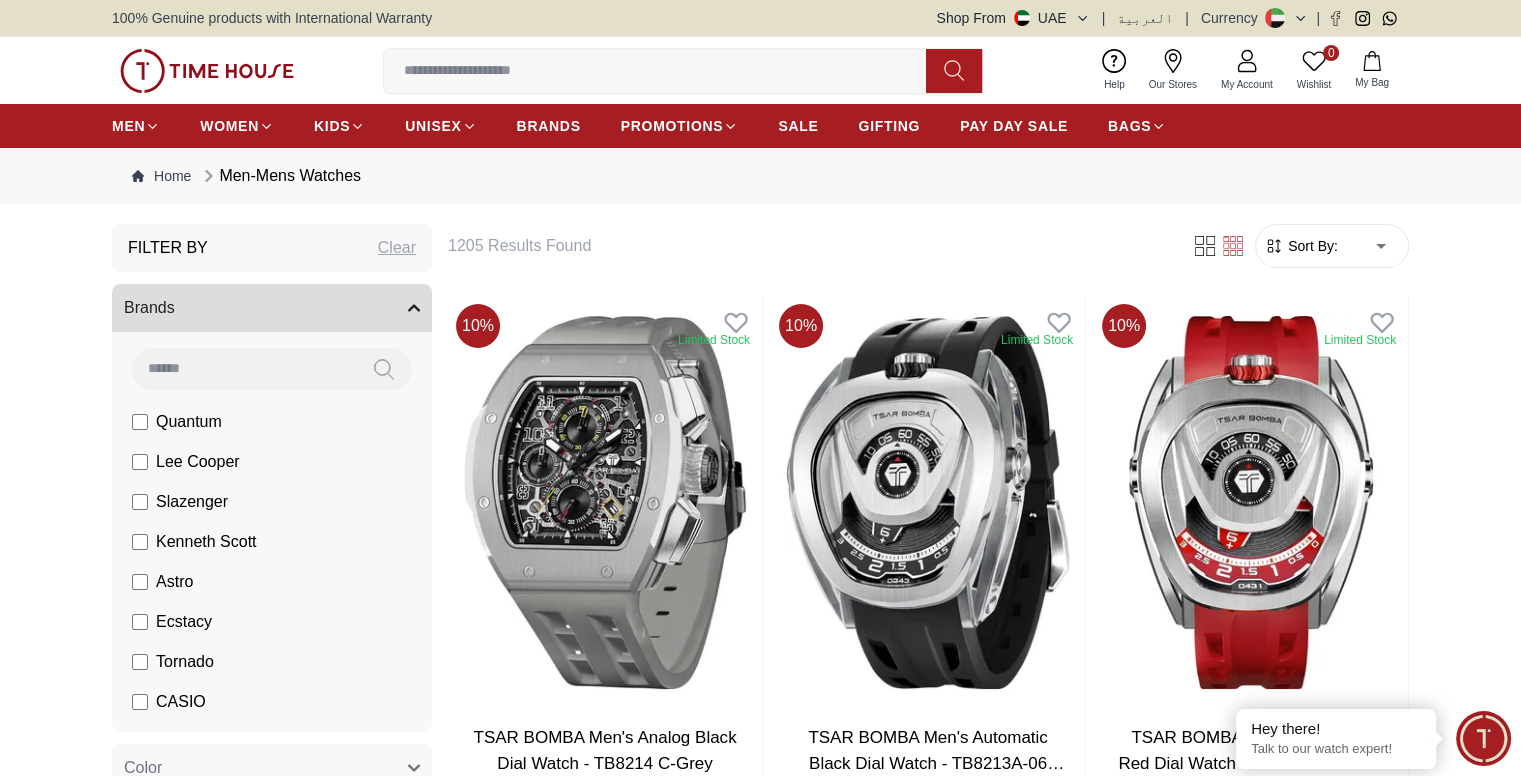 click at bounding box center (663, 71) 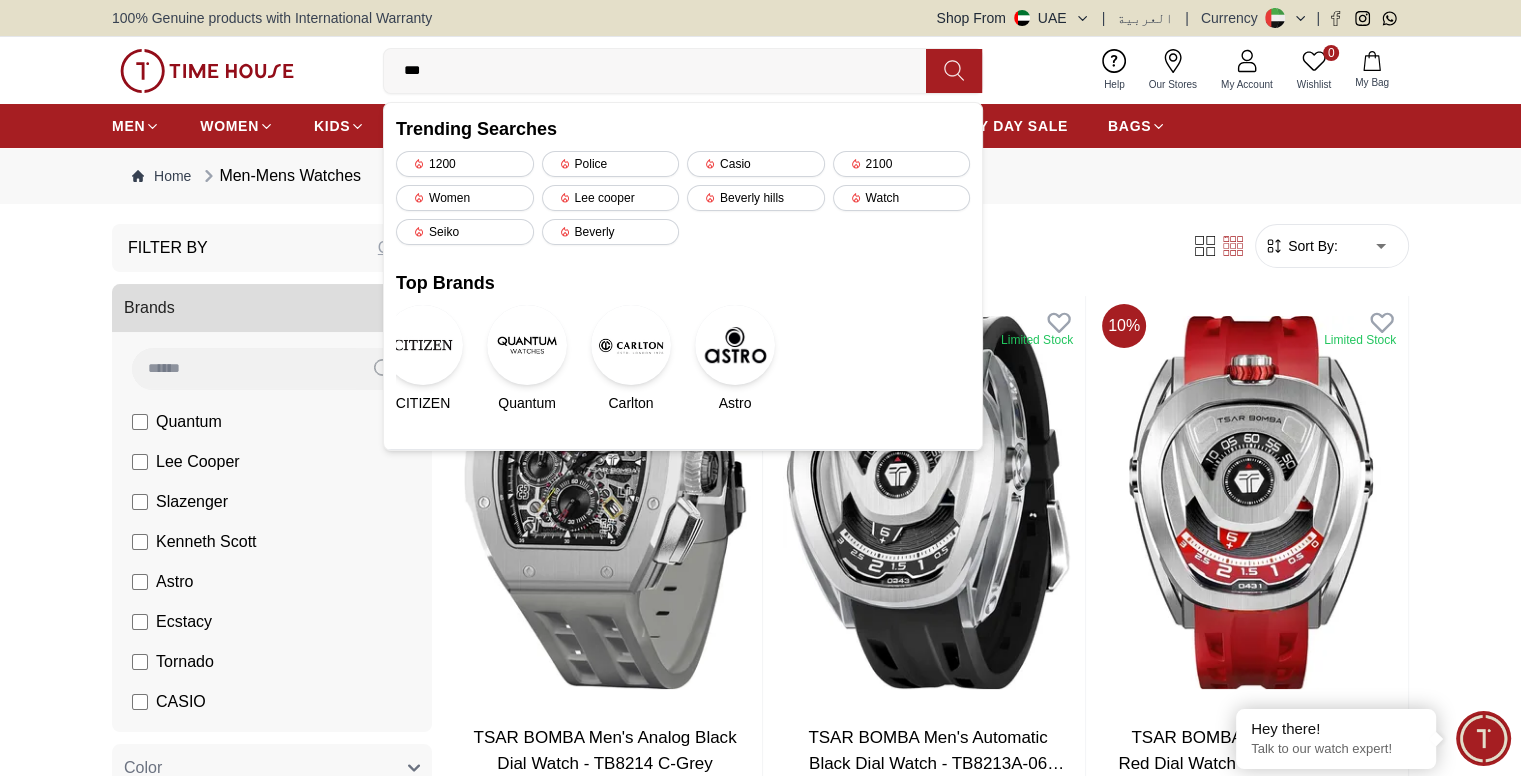 type on "****" 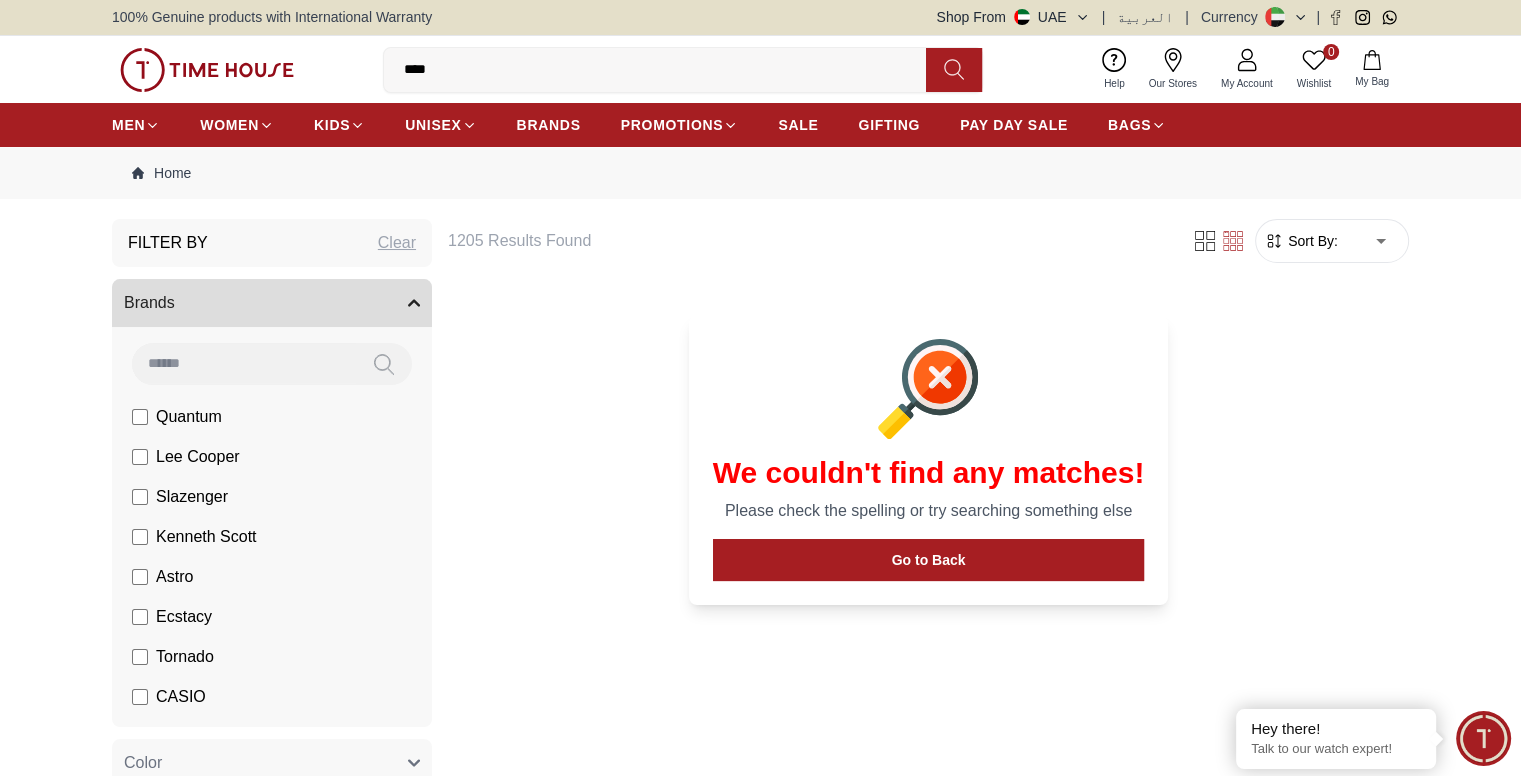scroll, scrollTop: 0, scrollLeft: 0, axis: both 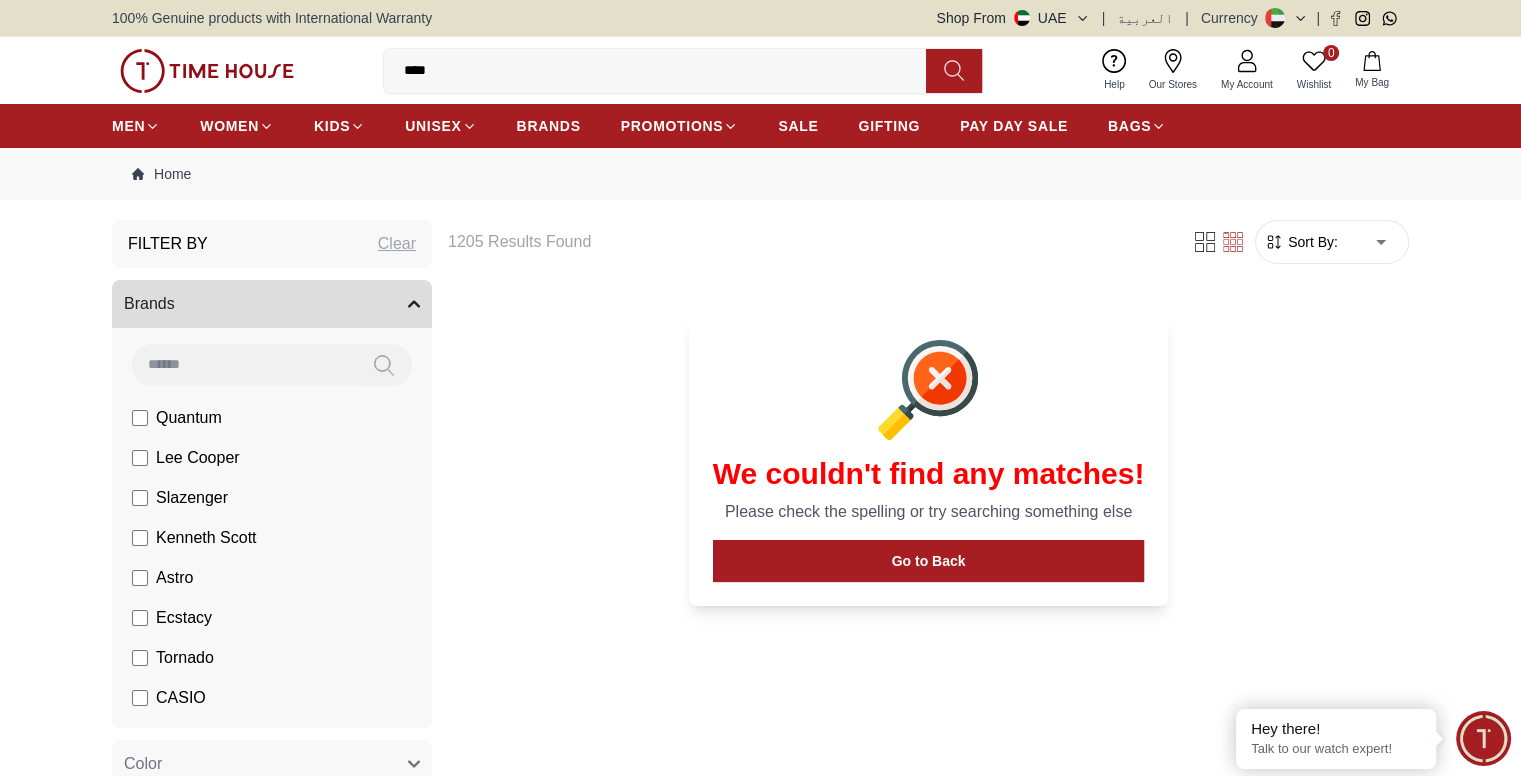 drag, startPoint x: 472, startPoint y: 64, endPoint x: 298, endPoint y: 77, distance: 174.48495 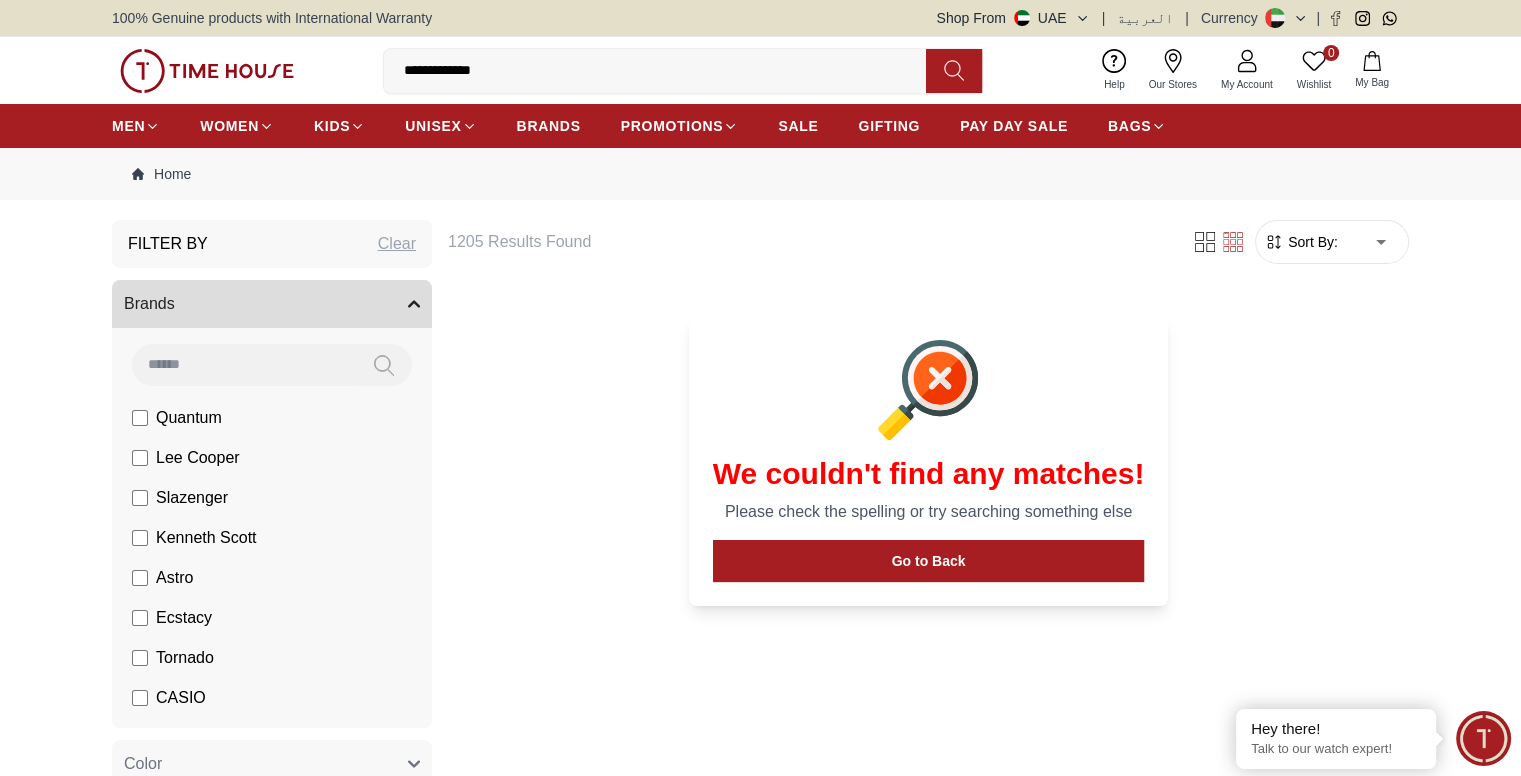 type on "**********" 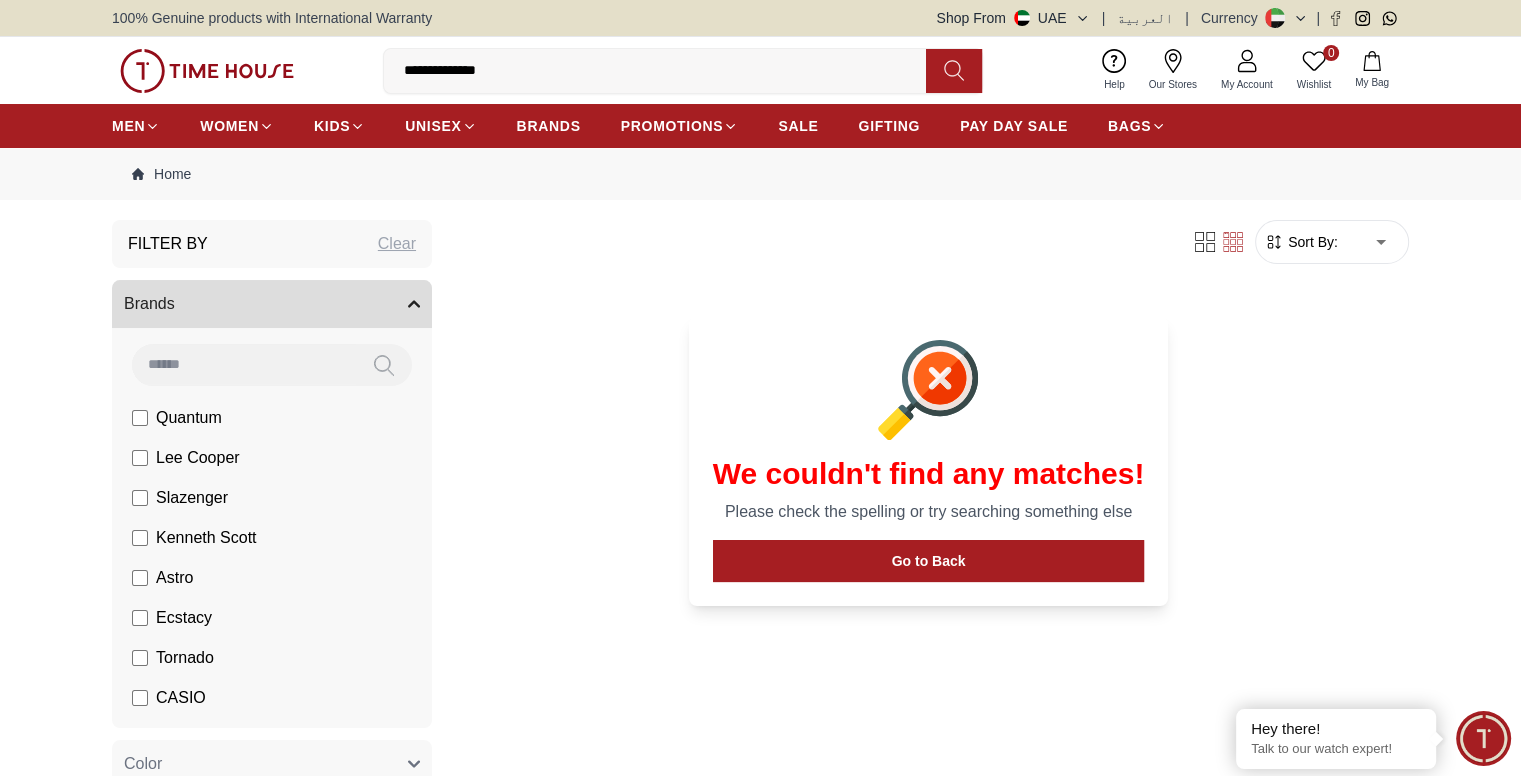 click on "We couldn't find any matches!  Please check the spelling or try searching something else Go to Back" at bounding box center [928, 451] 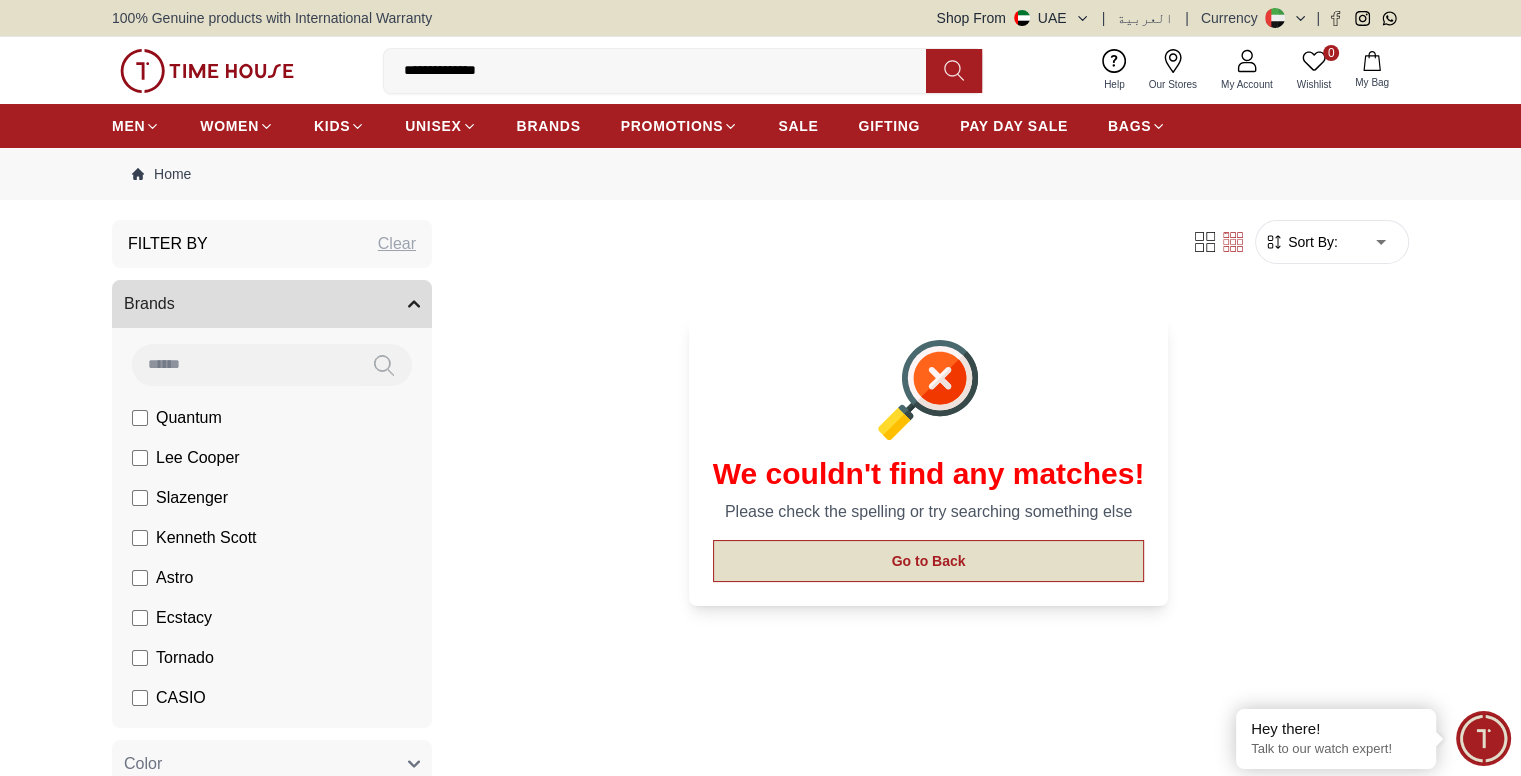 click on "Go to Back" at bounding box center [929, 561] 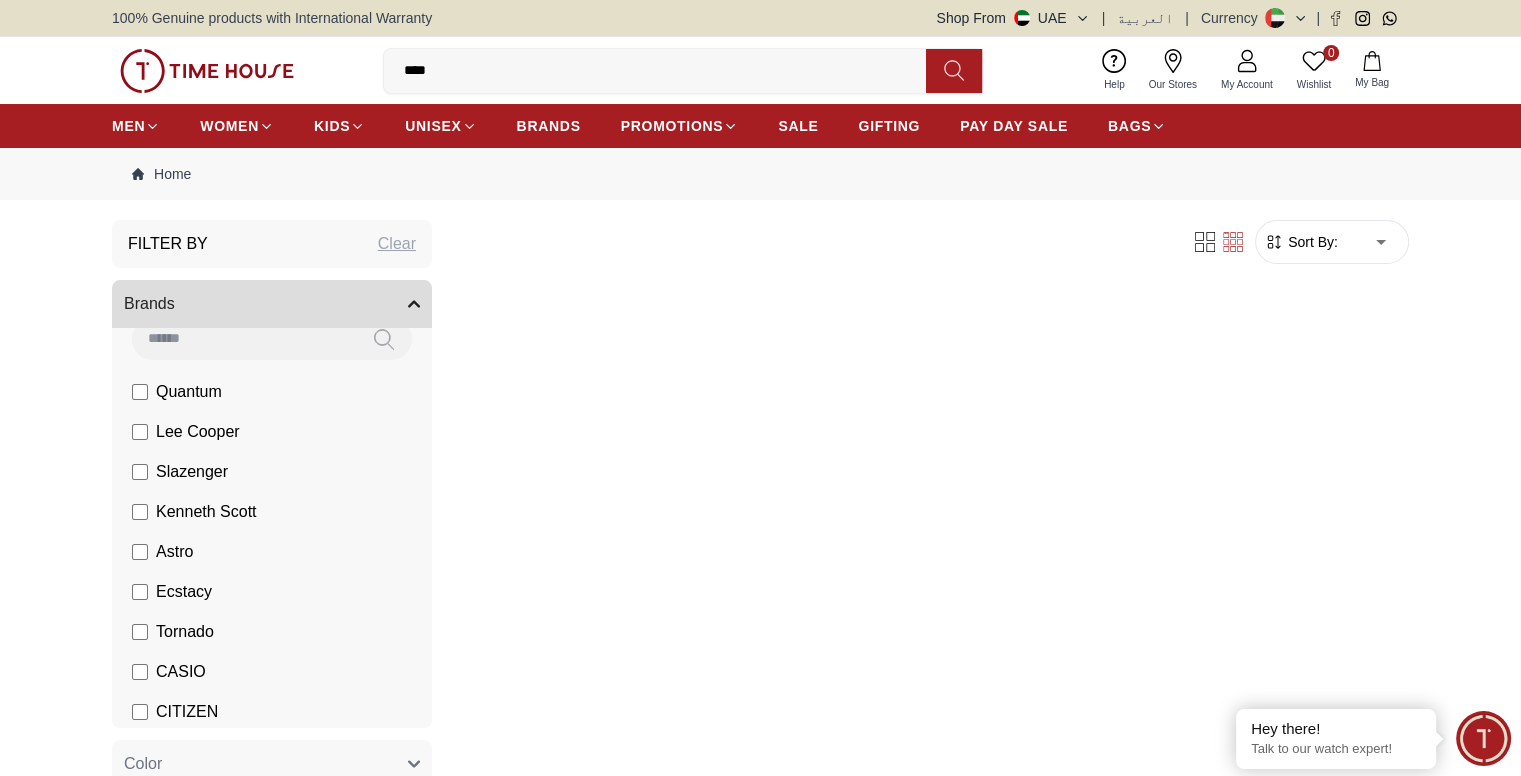 scroll, scrollTop: 0, scrollLeft: 0, axis: both 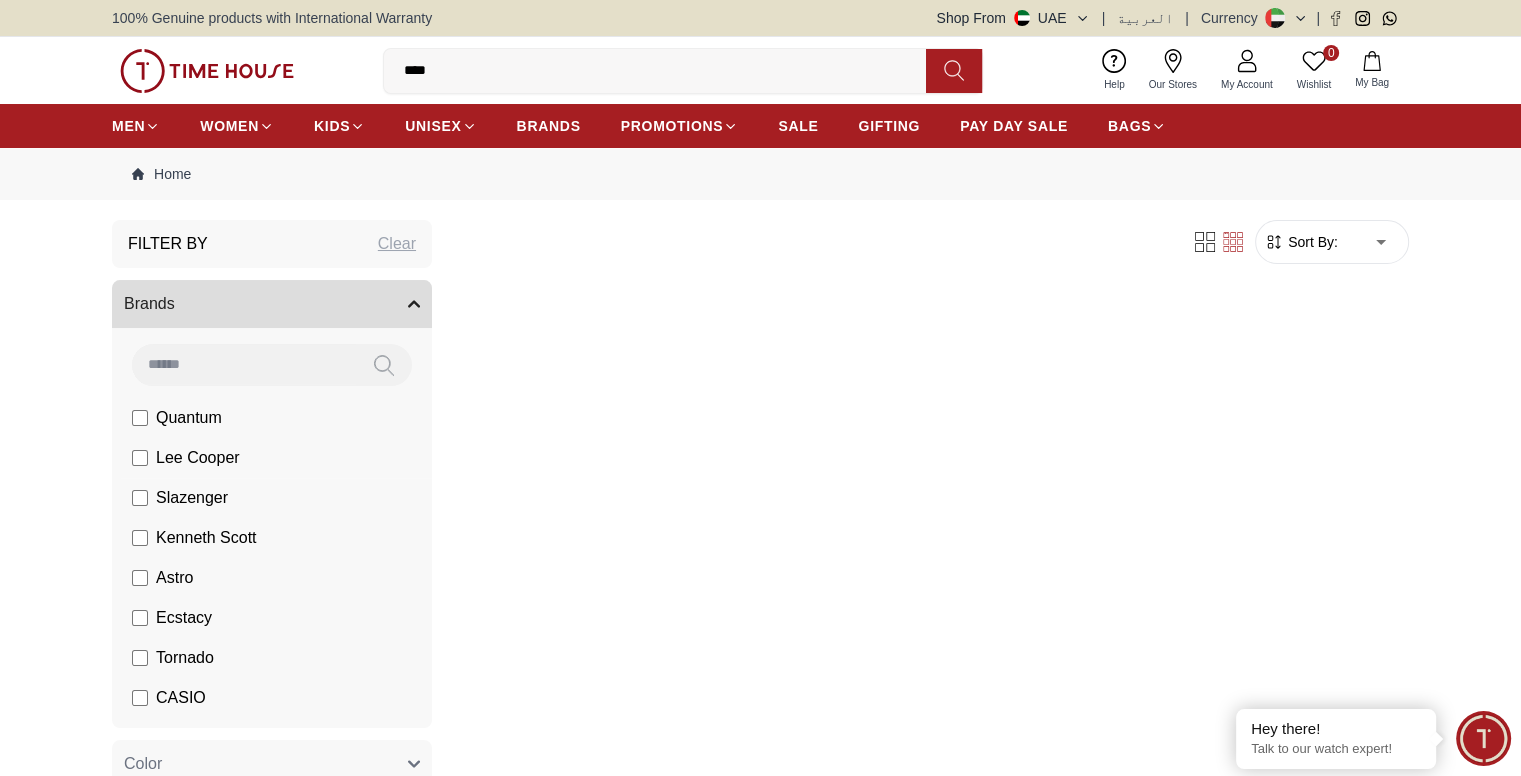 click on "Lee Cooper" at bounding box center (198, 458) 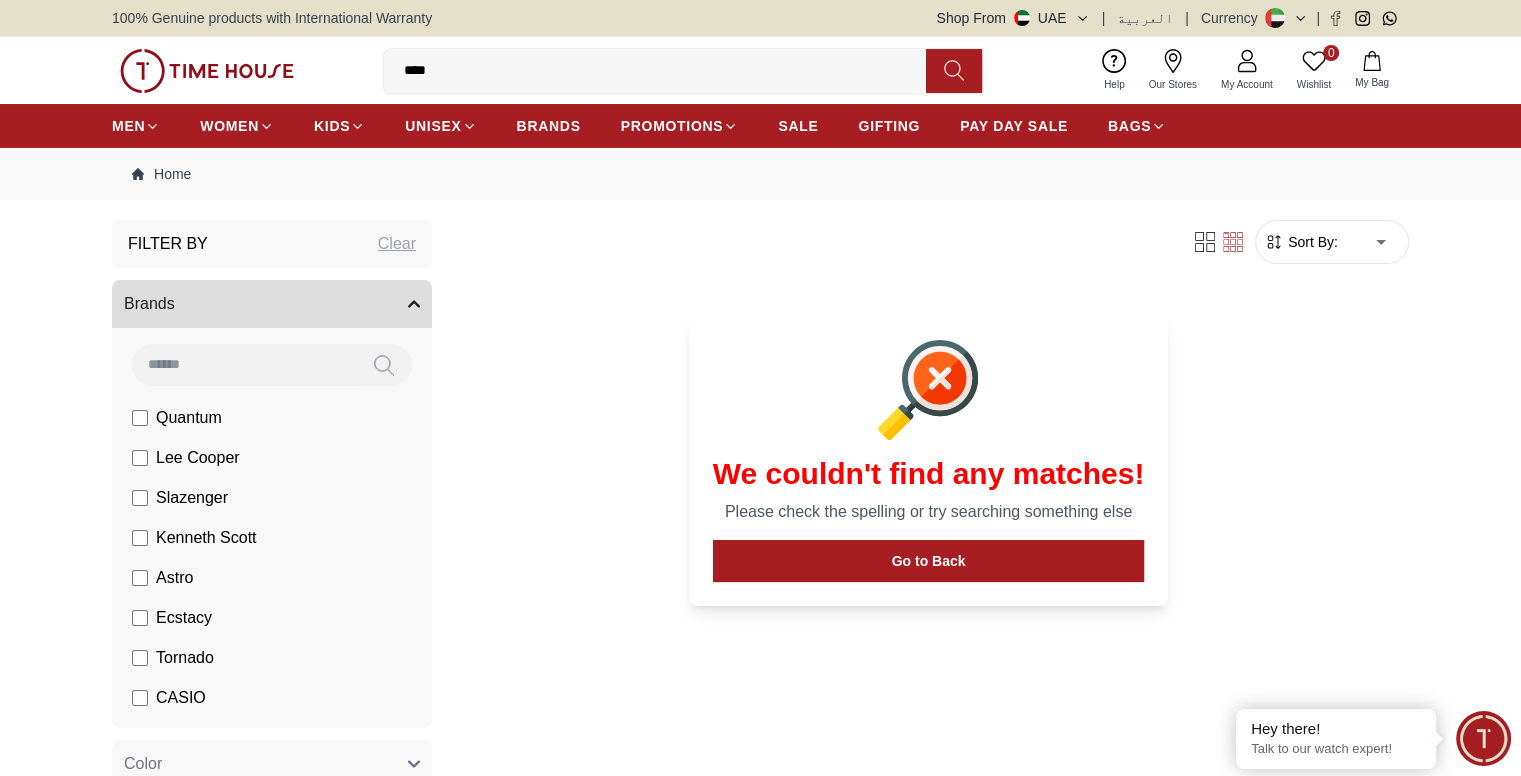 click on "We couldn't find any matches!  Please check the spelling or try searching something else Go to Back" at bounding box center [929, 461] 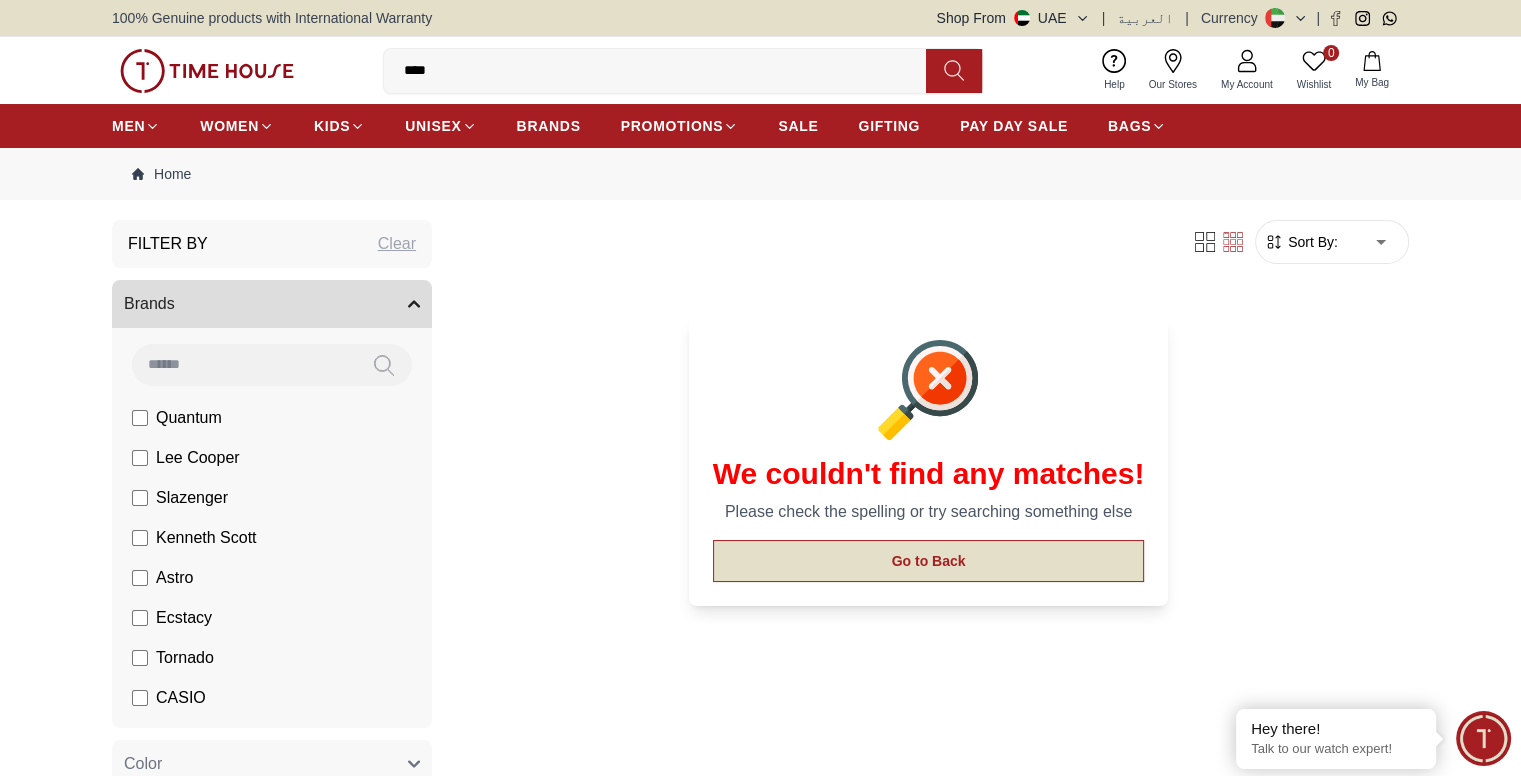 click on "Go to Back" at bounding box center [929, 561] 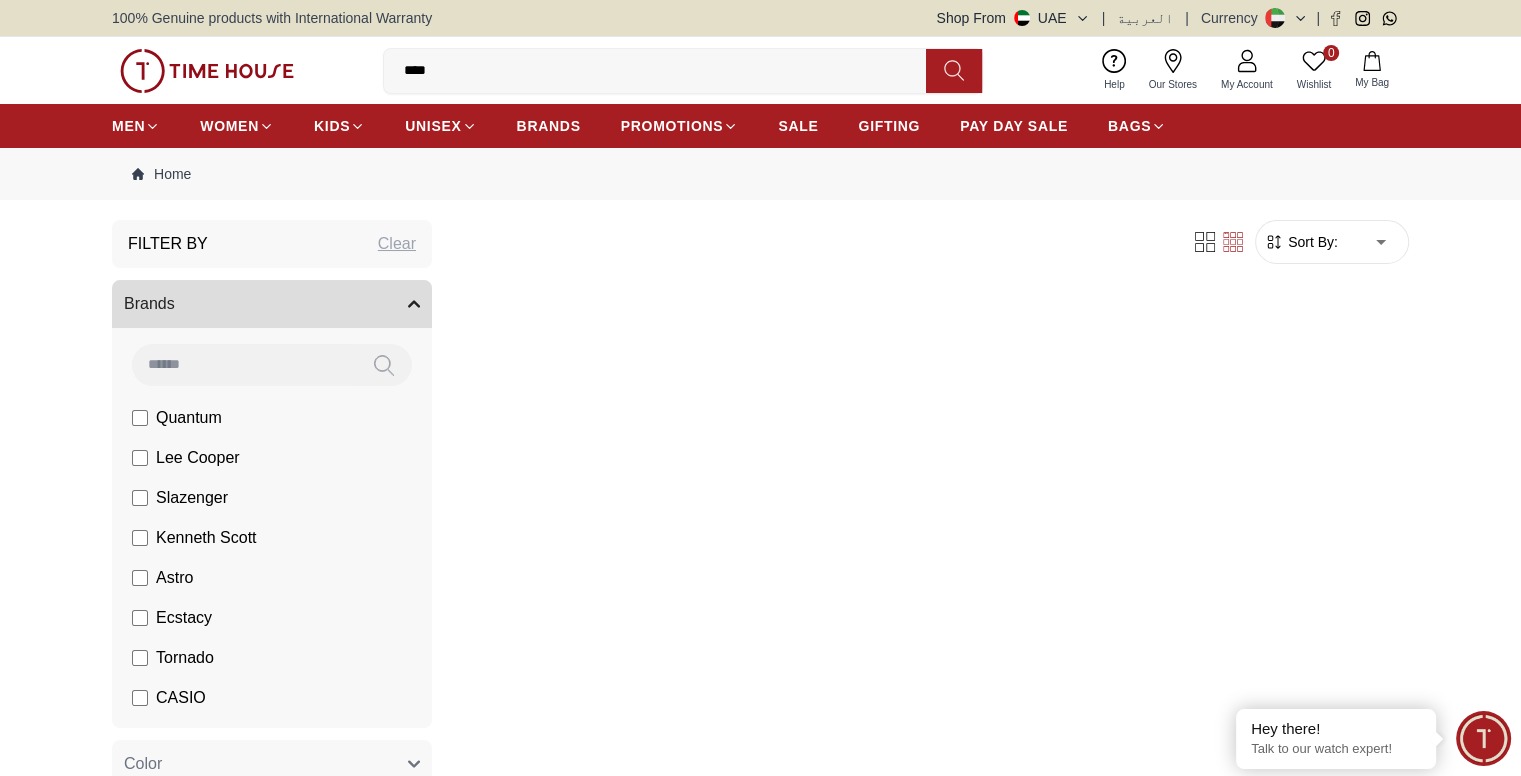 drag, startPoint x: 376, startPoint y: 250, endPoint x: 408, endPoint y: 247, distance: 32.140316 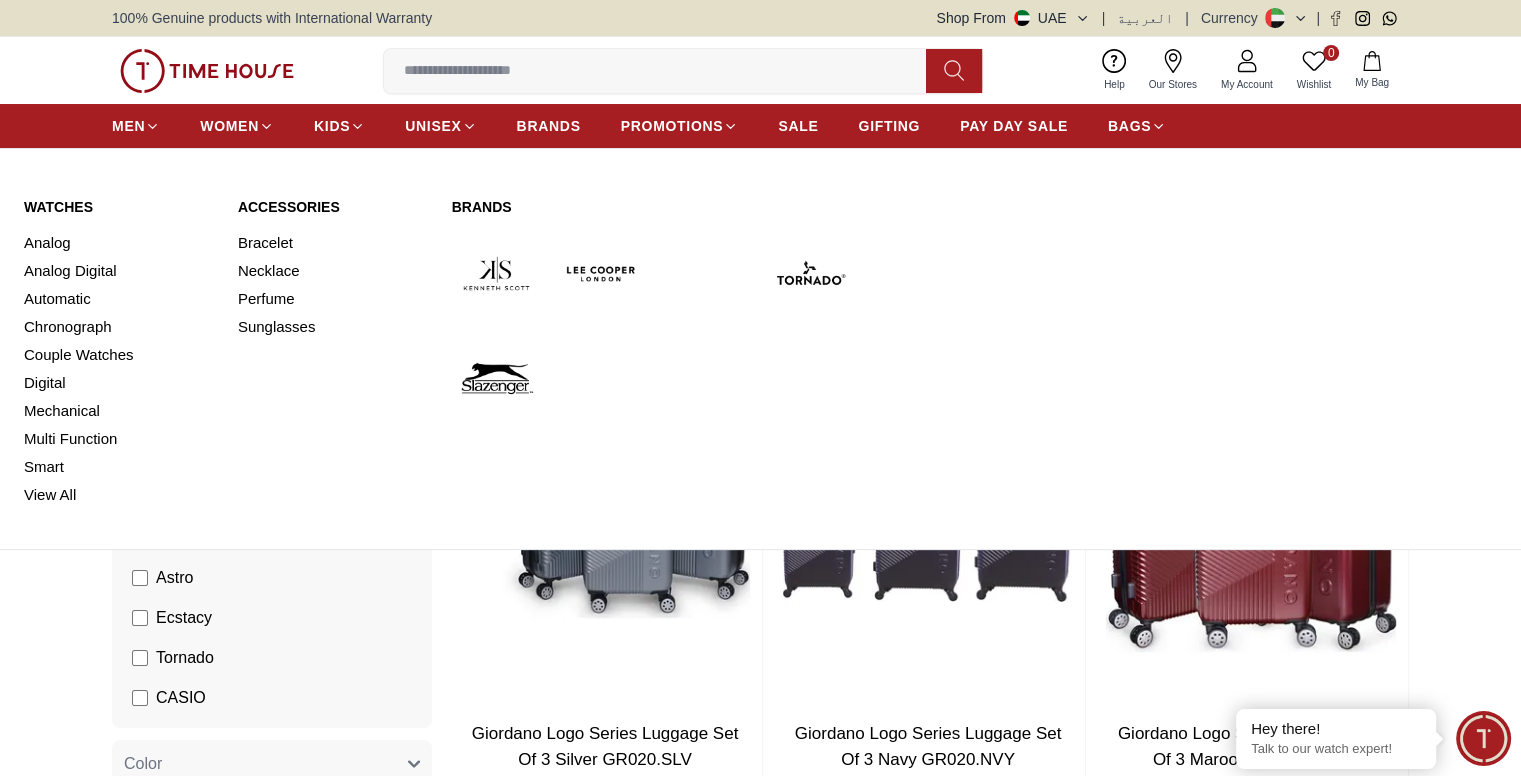 click on "Watches" at bounding box center [119, 207] 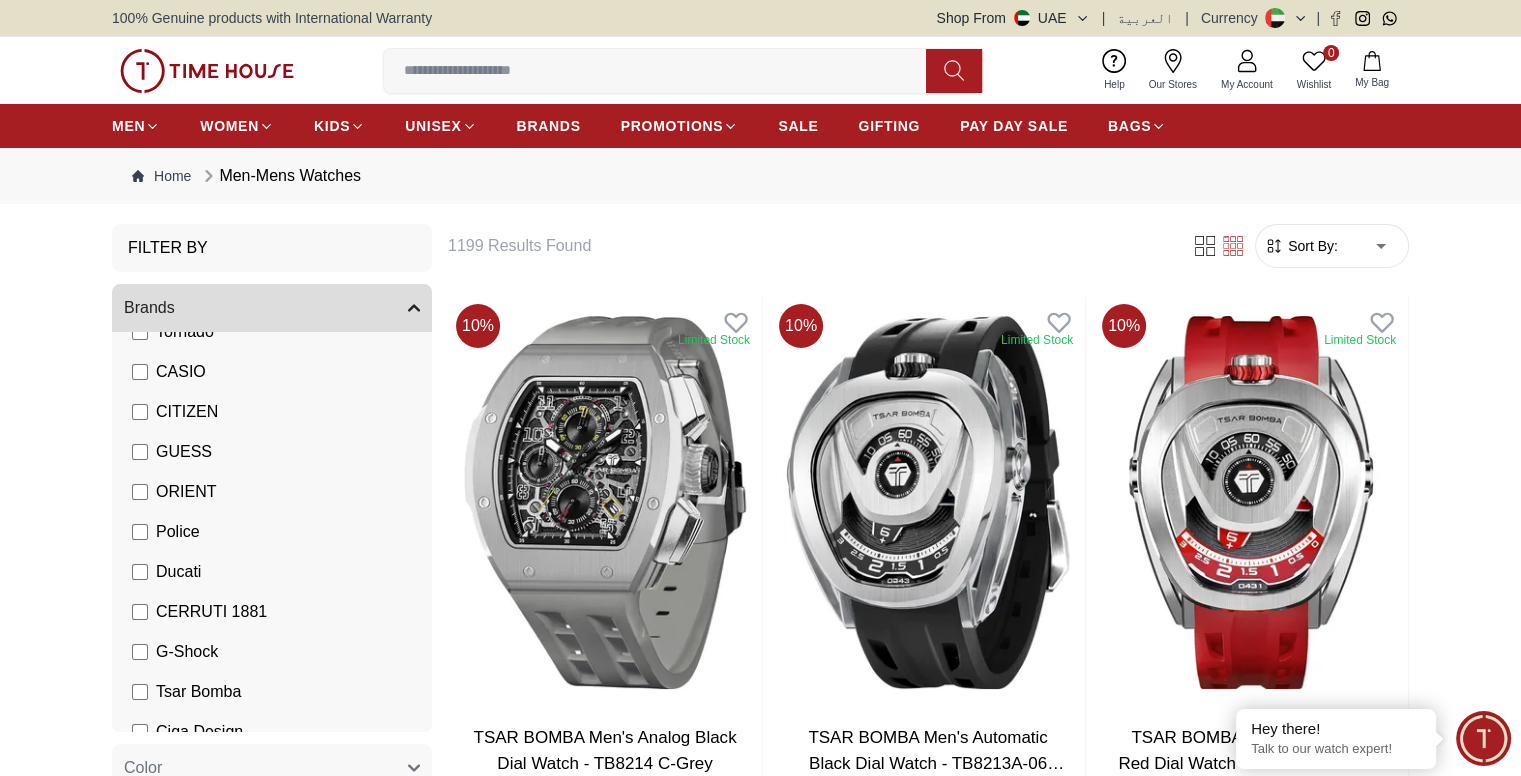 scroll, scrollTop: 349, scrollLeft: 0, axis: vertical 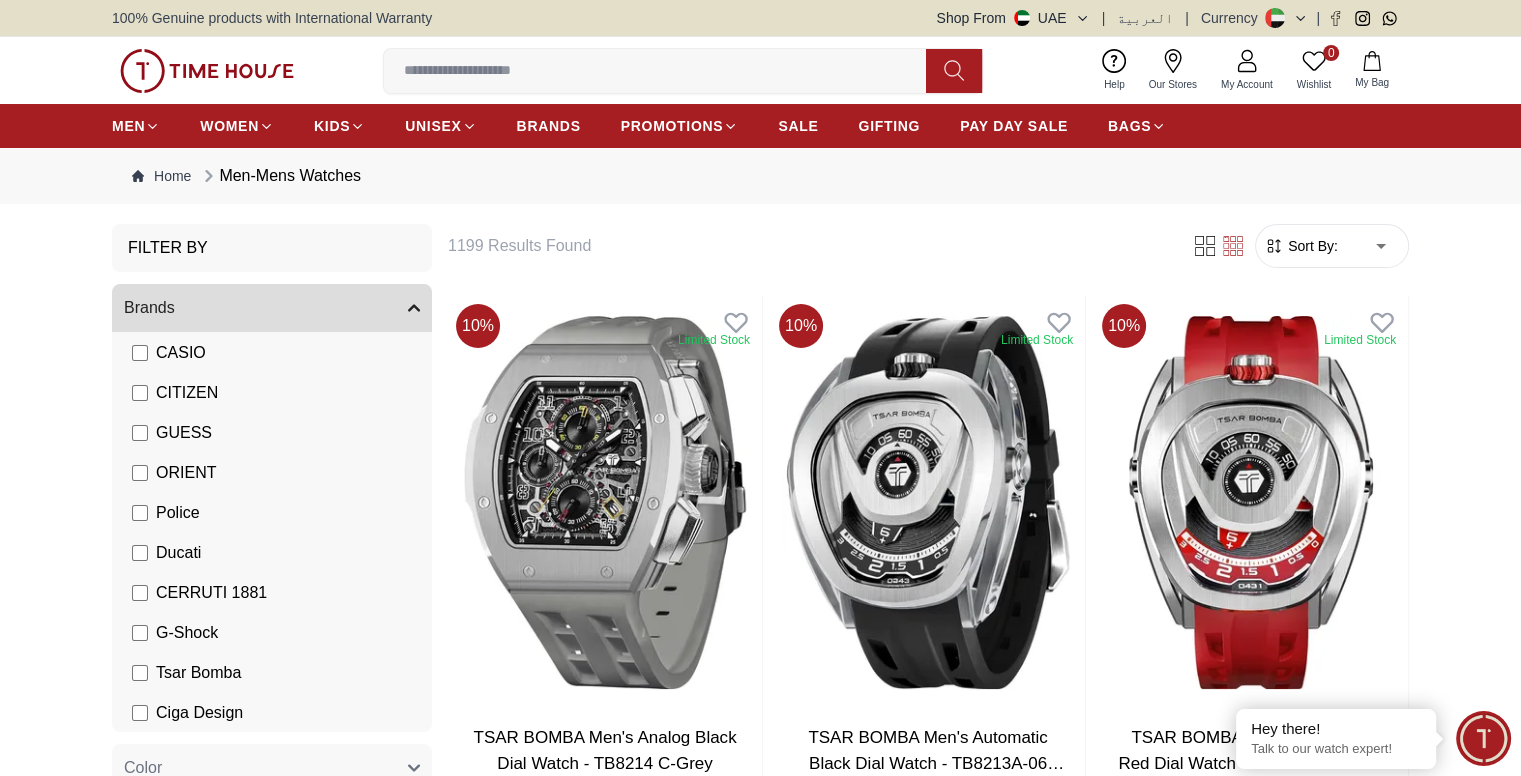 click on "ORIENT" at bounding box center [186, 473] 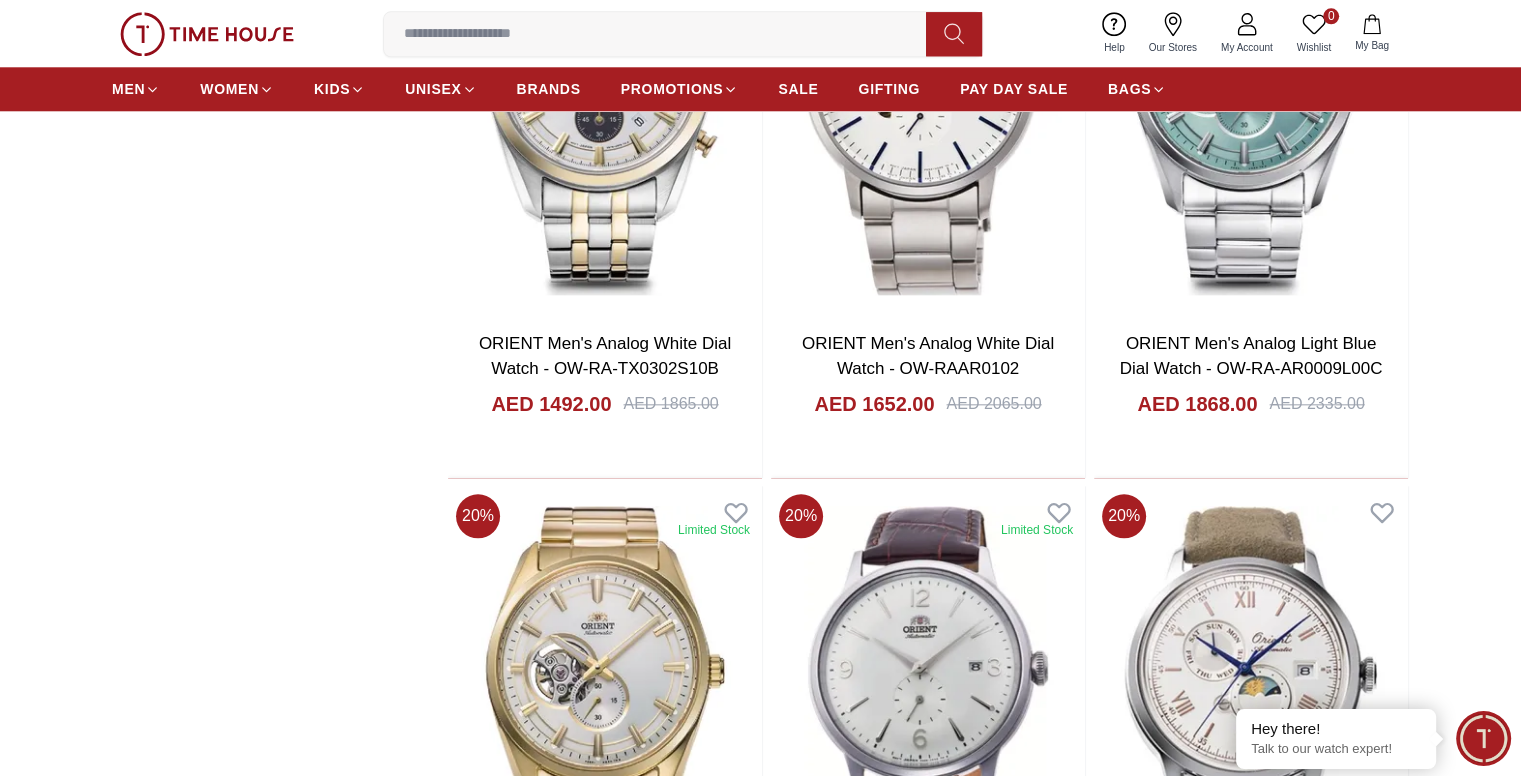 scroll, scrollTop: 2100, scrollLeft: 0, axis: vertical 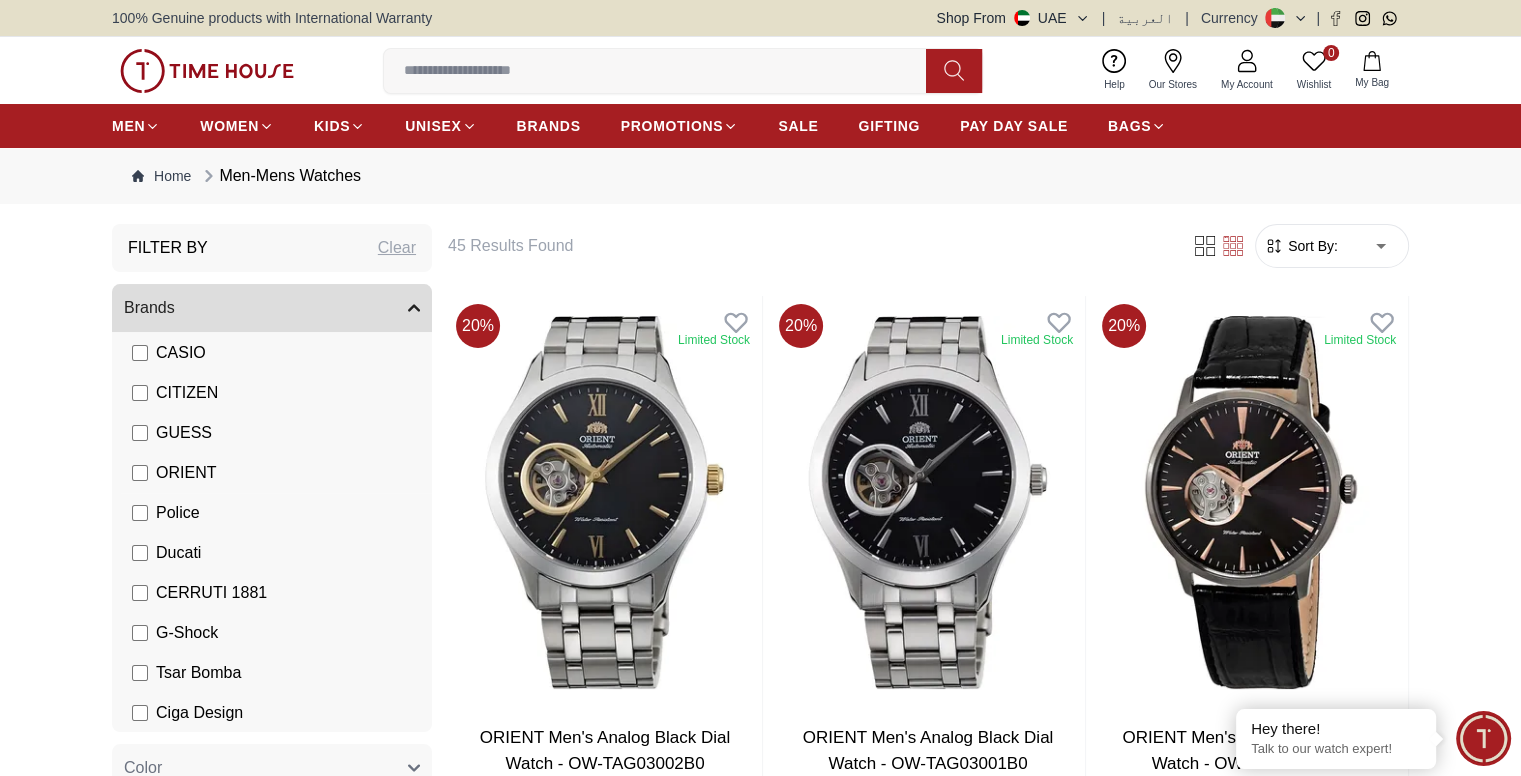 click on "ORIENT" at bounding box center [276, 473] 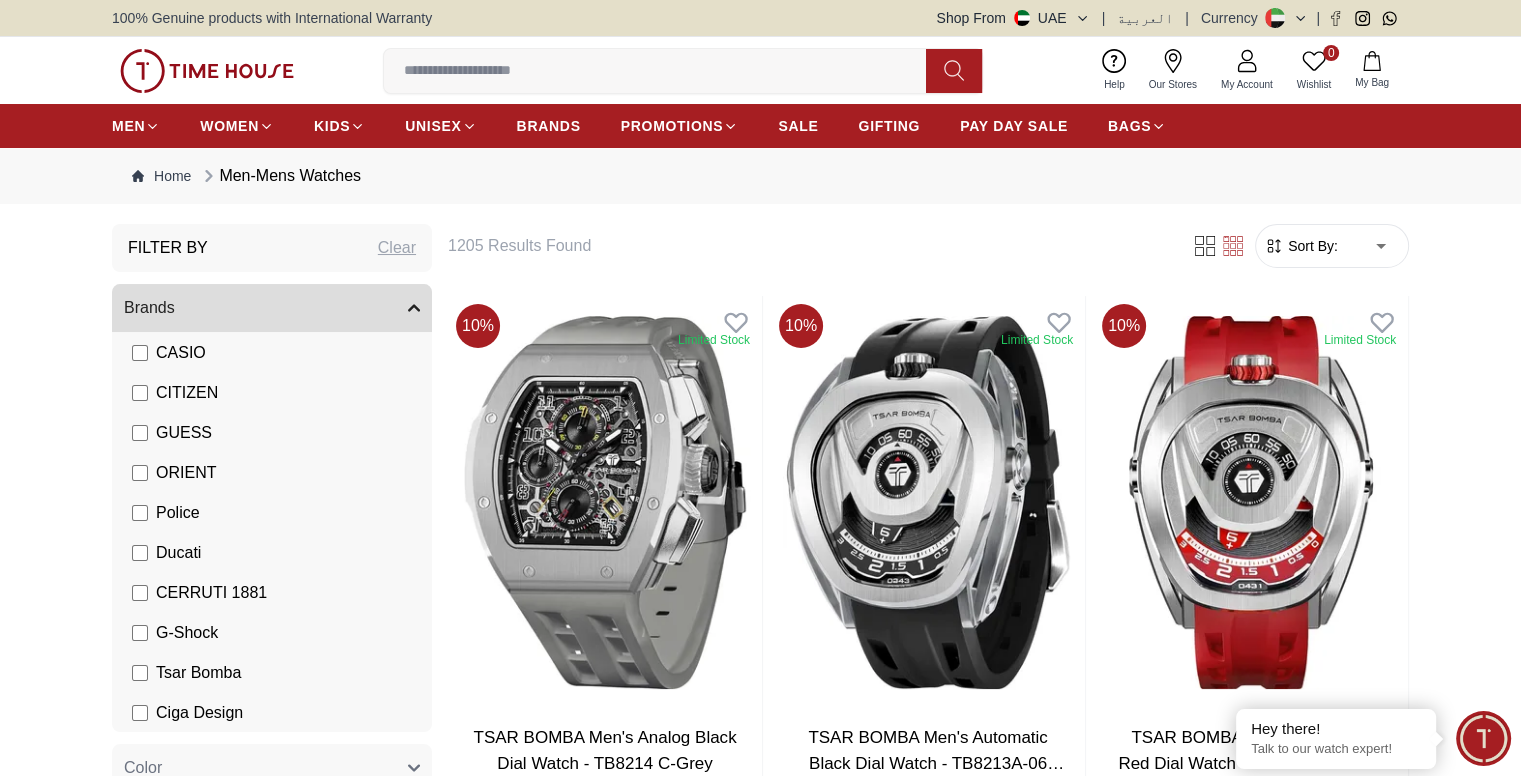 click on "CASIO" at bounding box center (169, 353) 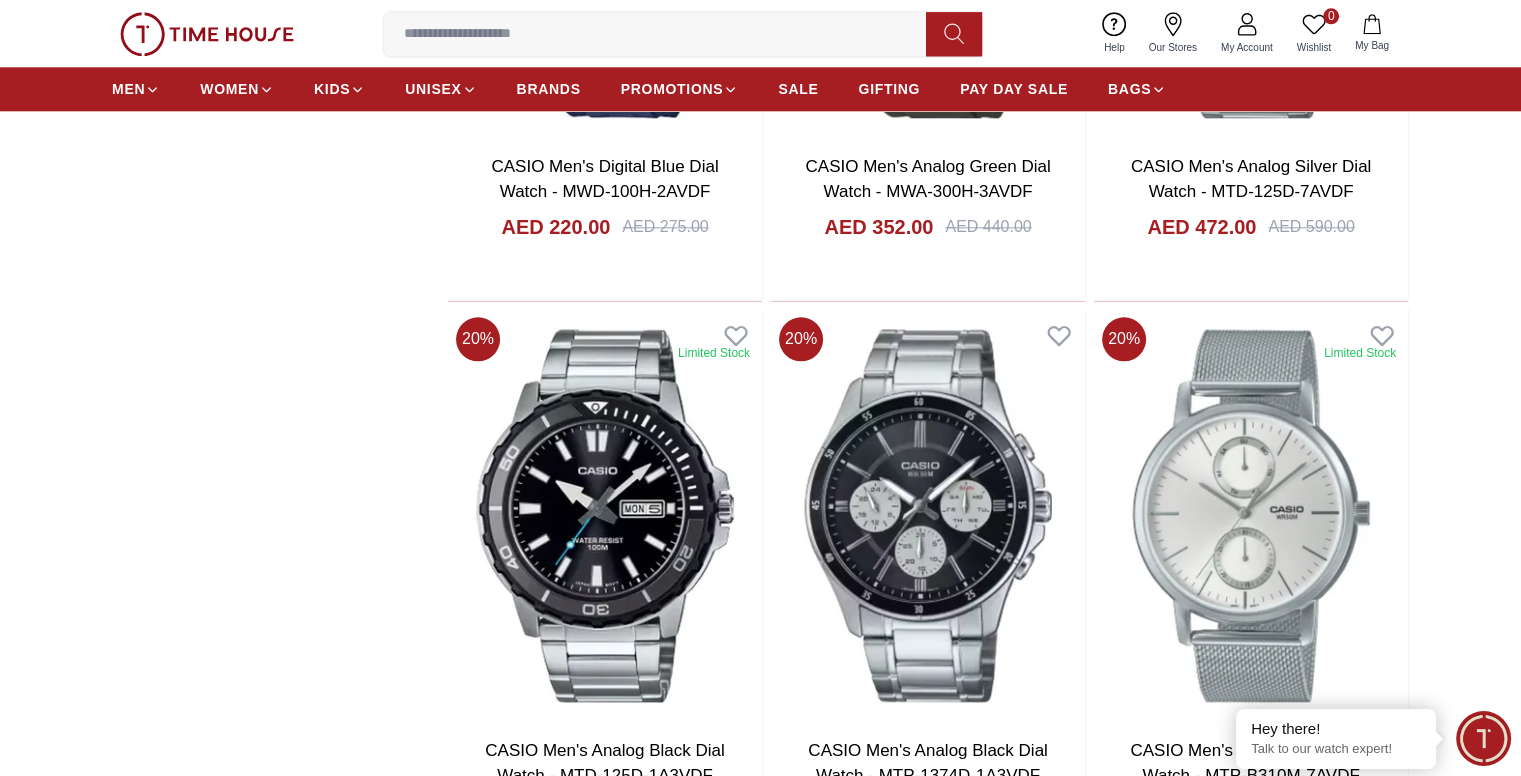 scroll, scrollTop: 2400, scrollLeft: 0, axis: vertical 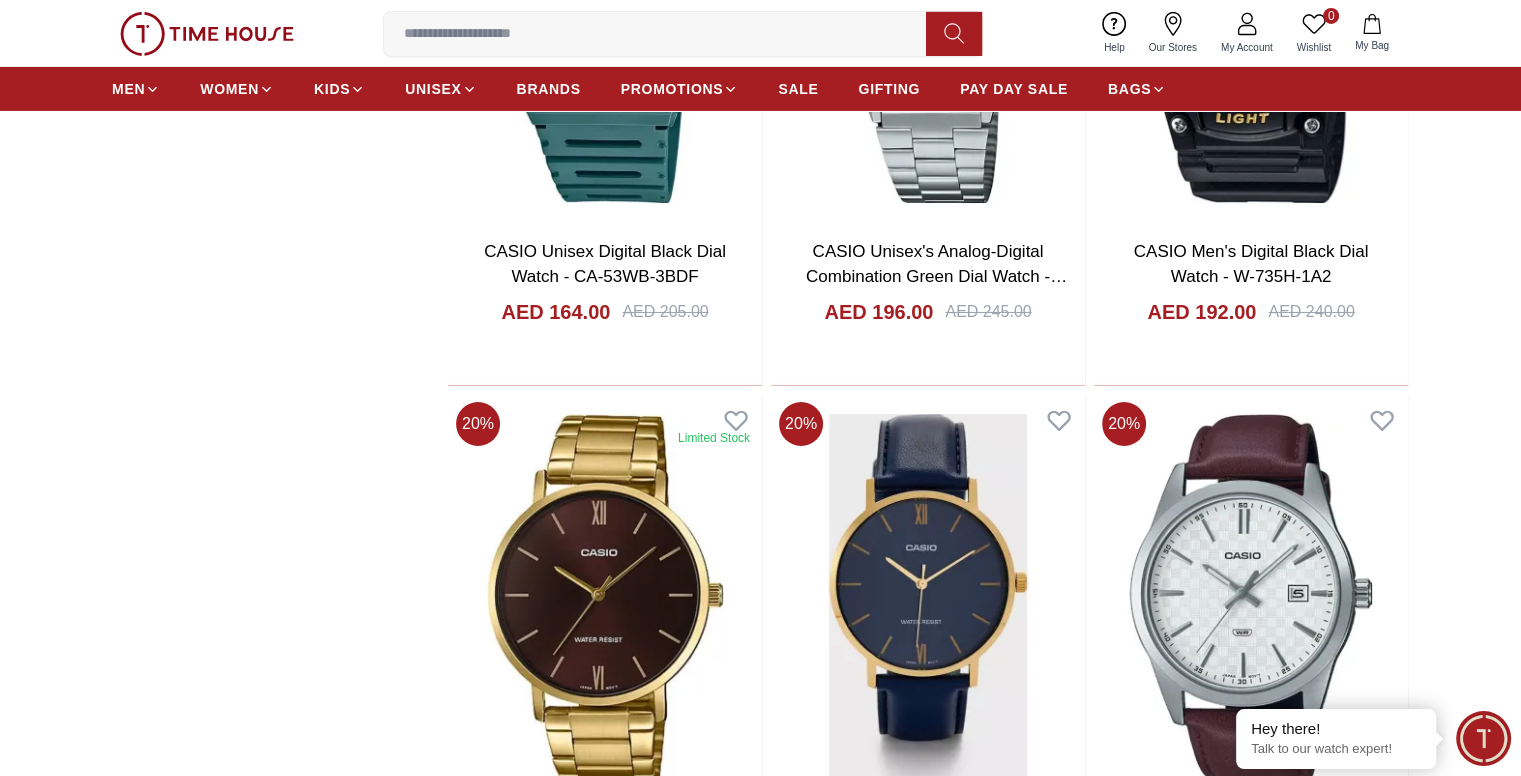 click at bounding box center [663, 34] 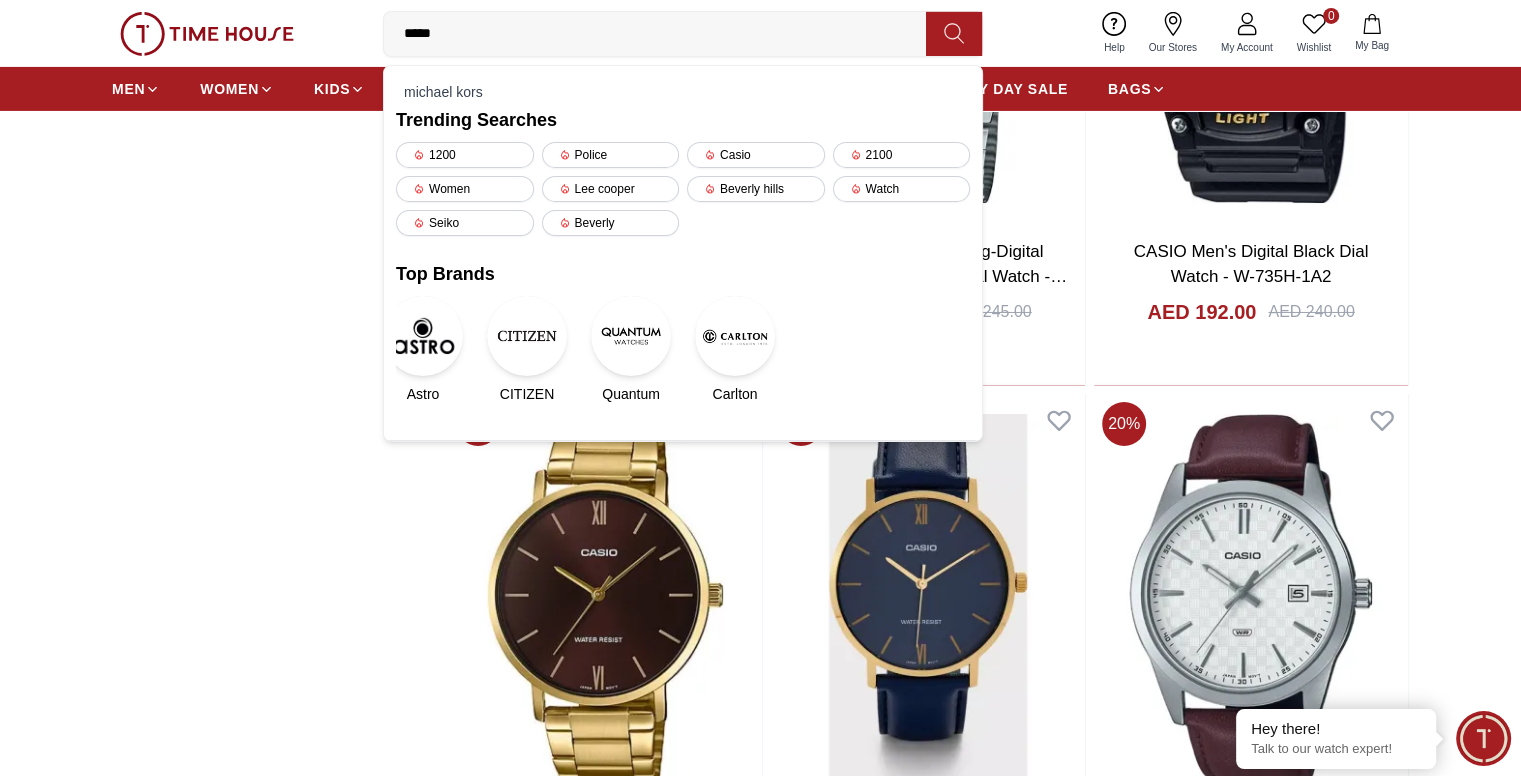 type on "******" 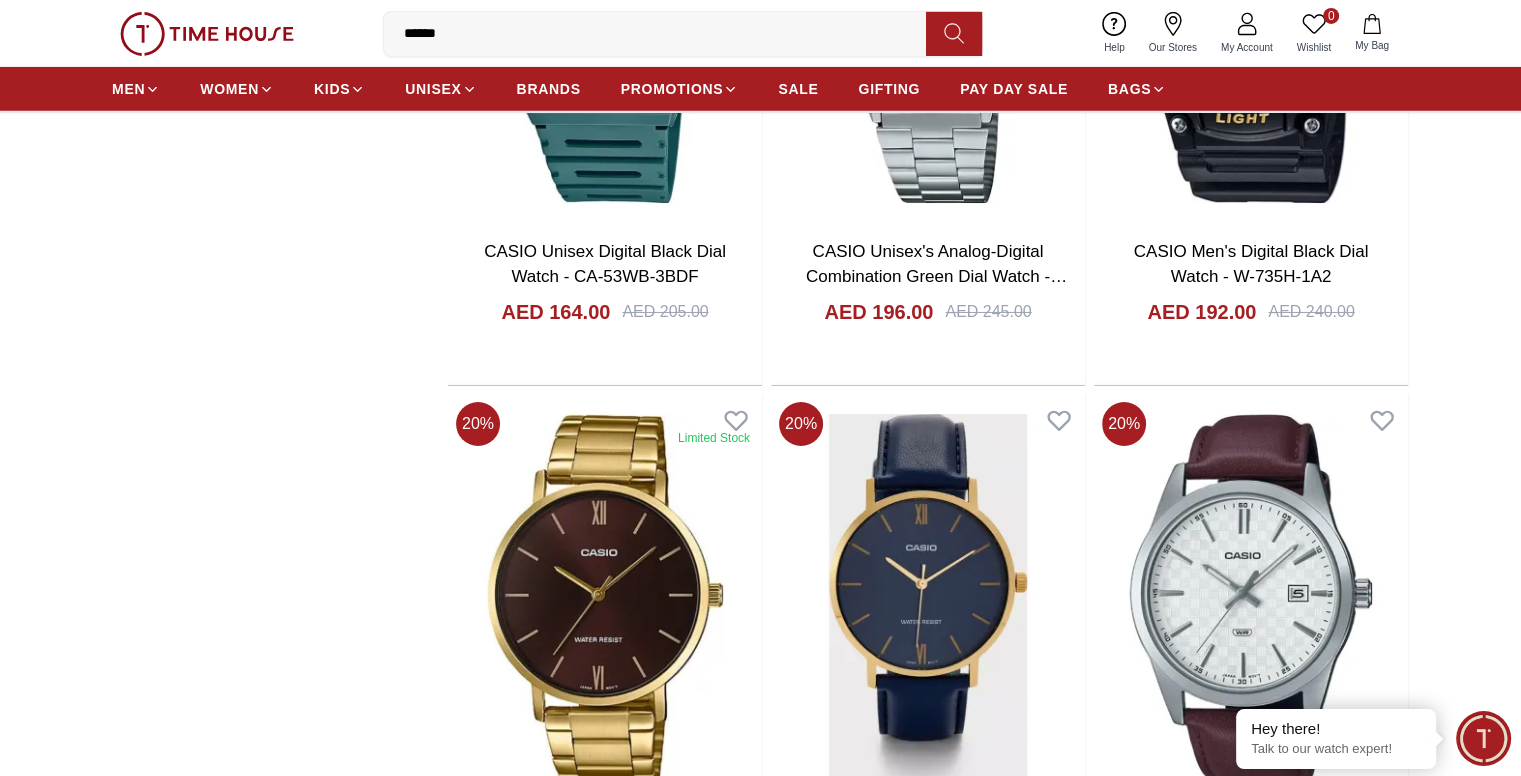 scroll, scrollTop: 0, scrollLeft: 0, axis: both 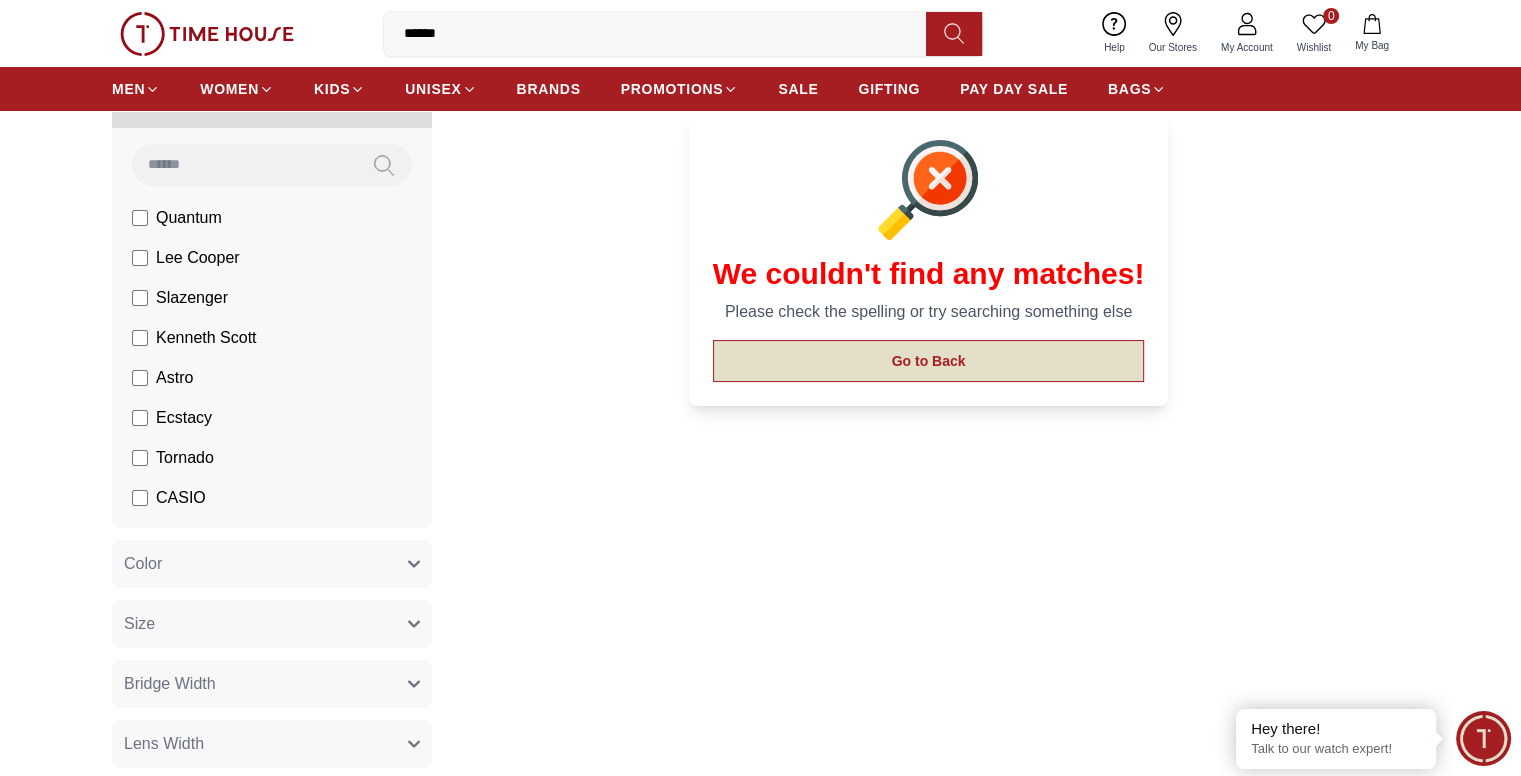 click on "Go to Back" at bounding box center (929, 361) 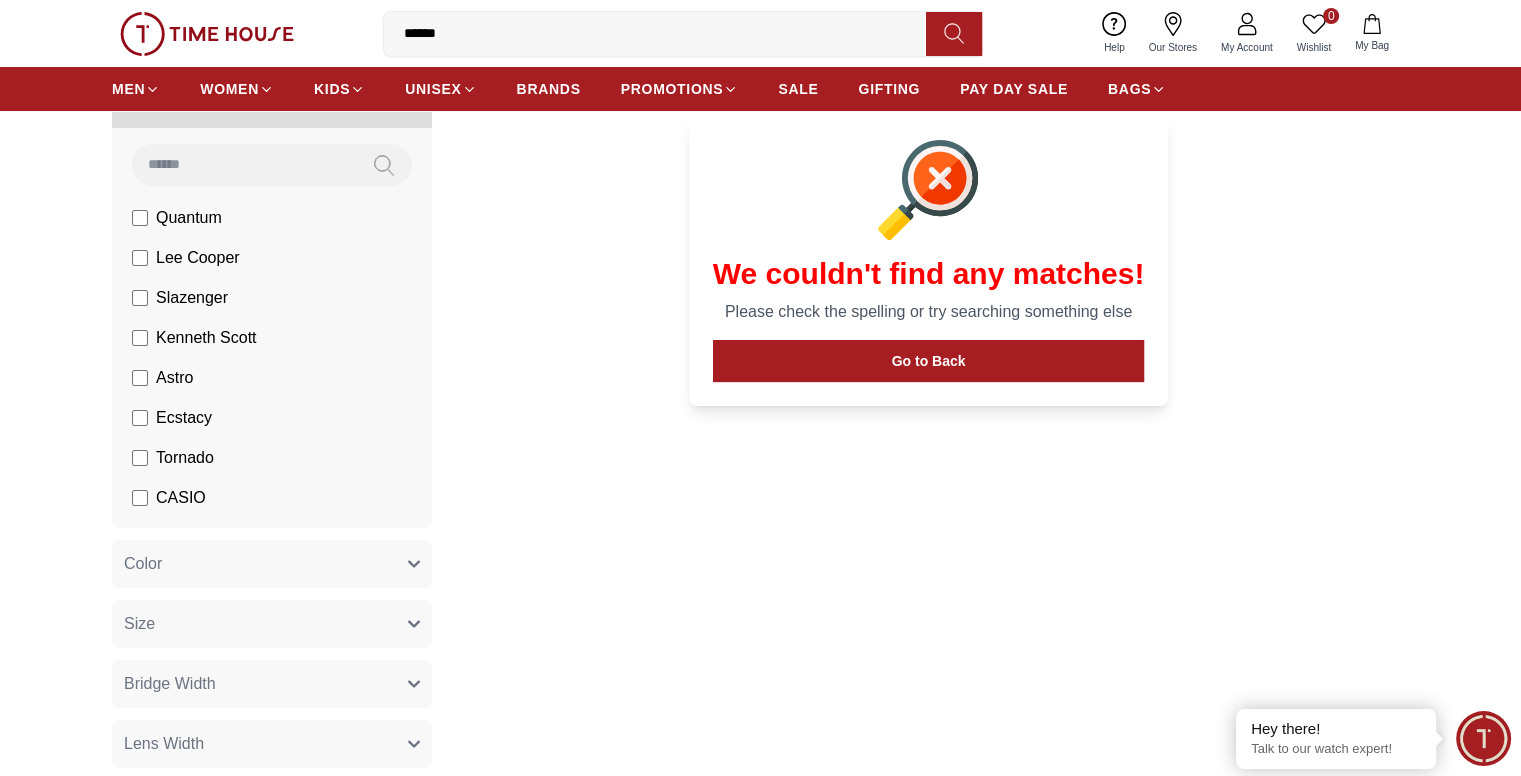 scroll, scrollTop: 2024, scrollLeft: 0, axis: vertical 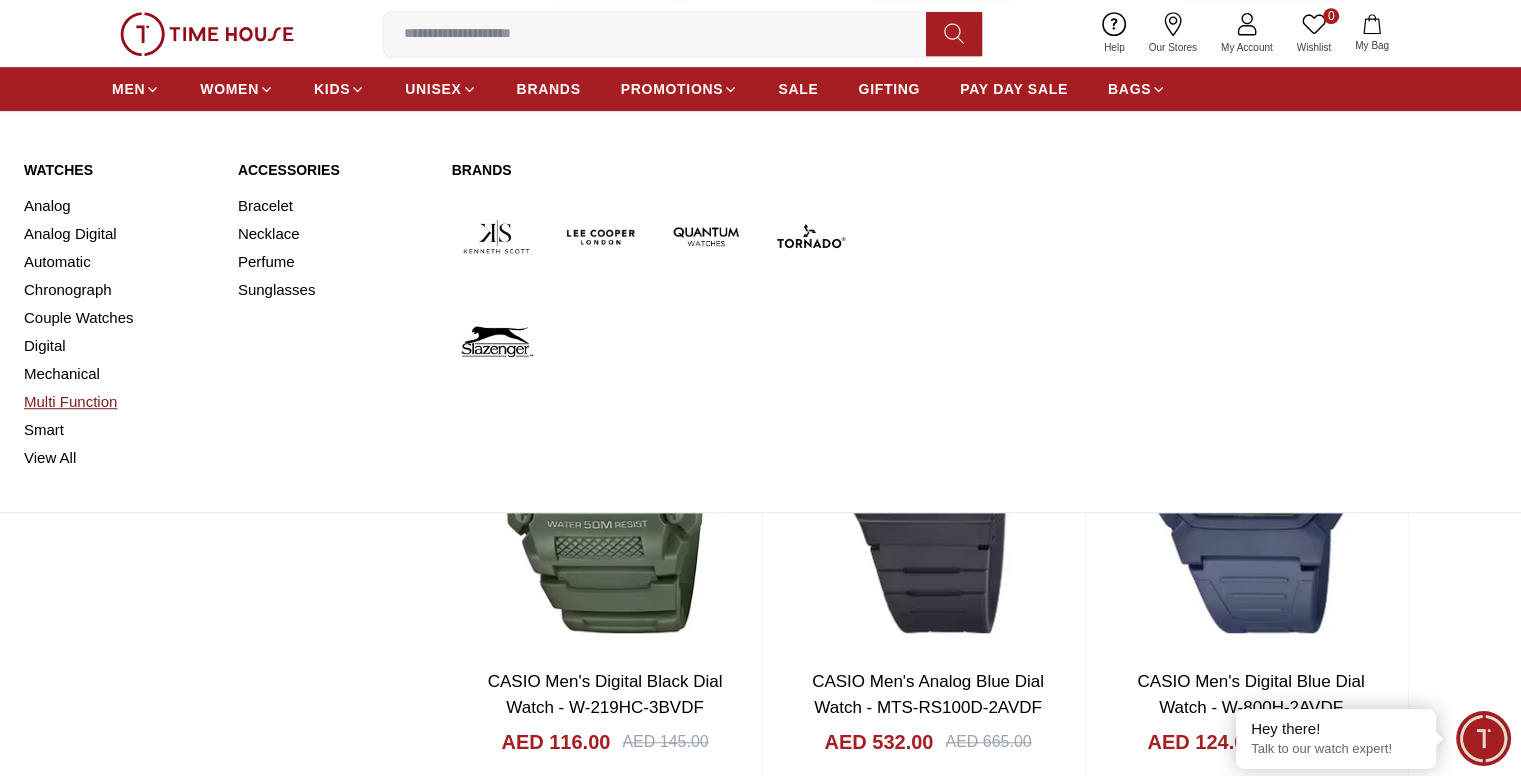 click on "Multi Function" at bounding box center [119, 402] 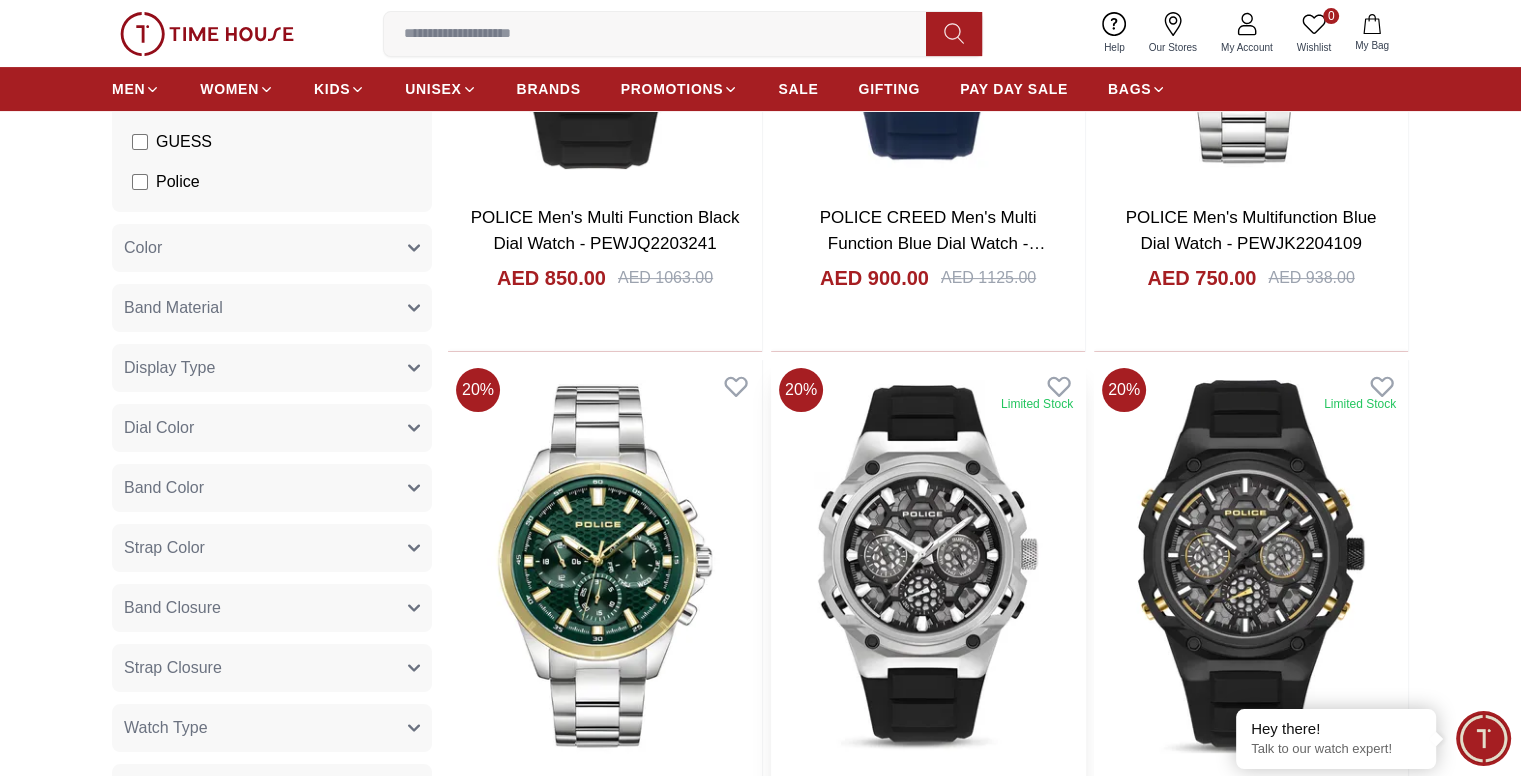 scroll, scrollTop: 300, scrollLeft: 0, axis: vertical 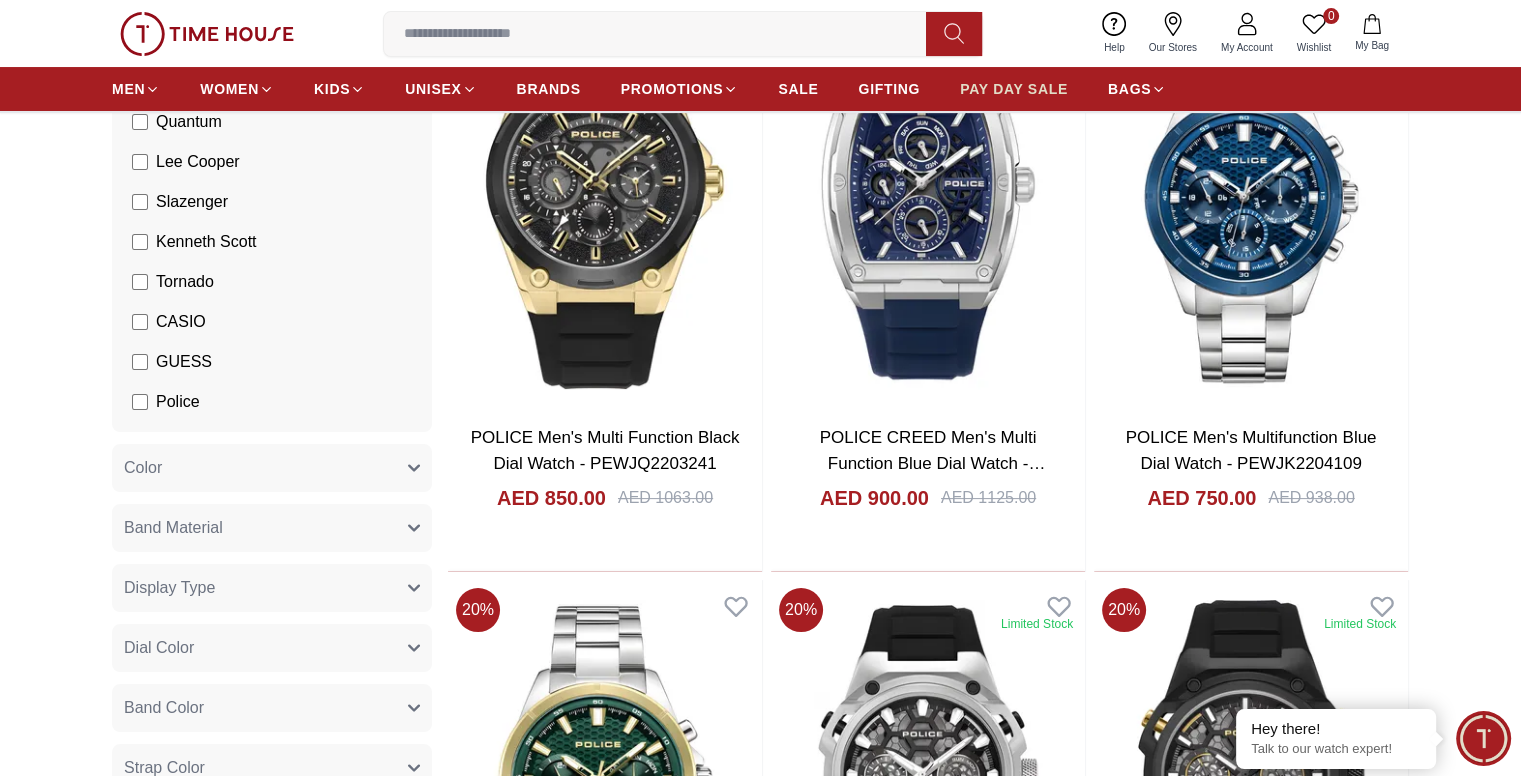 click on "PAY DAY SALE" at bounding box center [1014, 89] 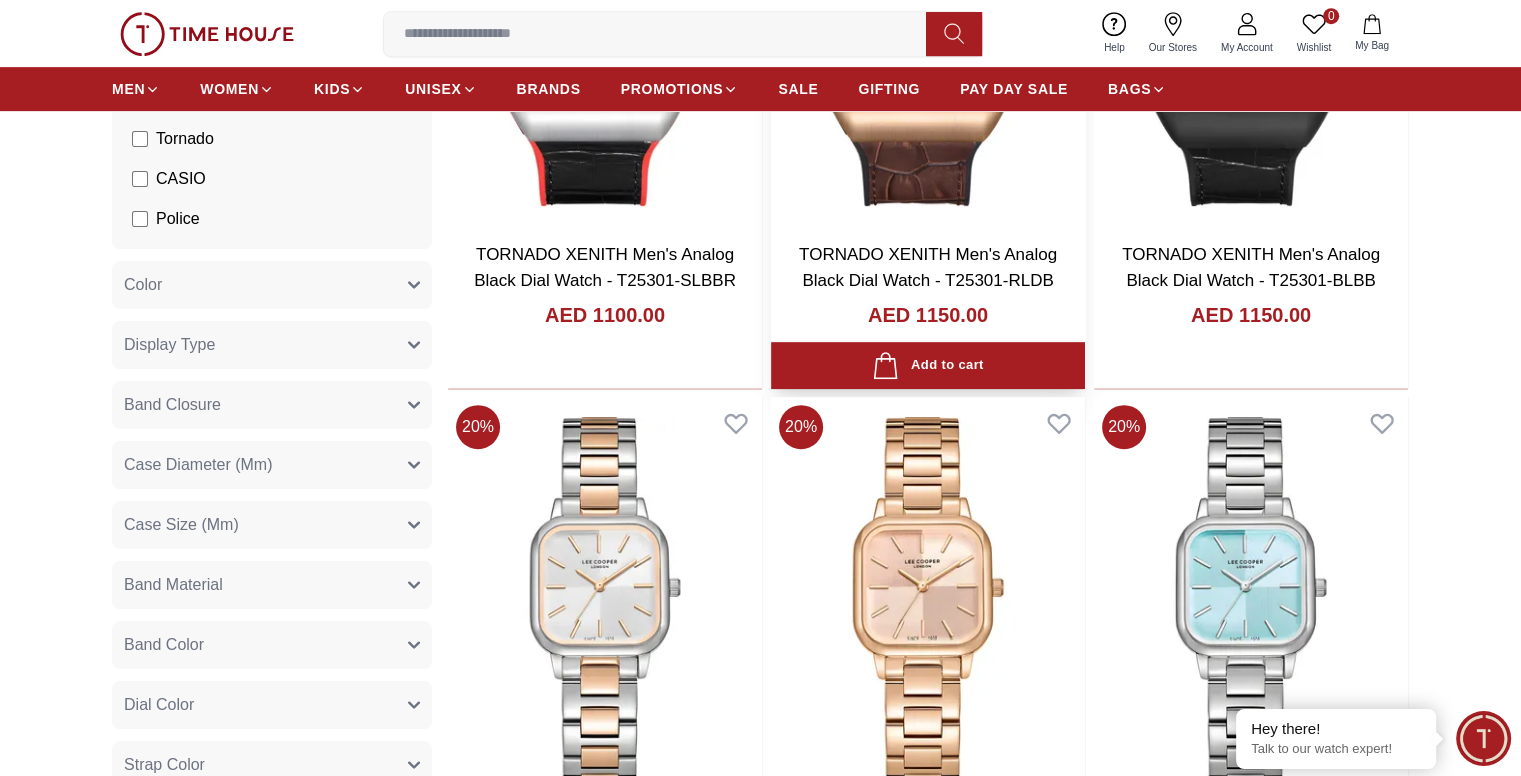 scroll, scrollTop: 1100, scrollLeft: 0, axis: vertical 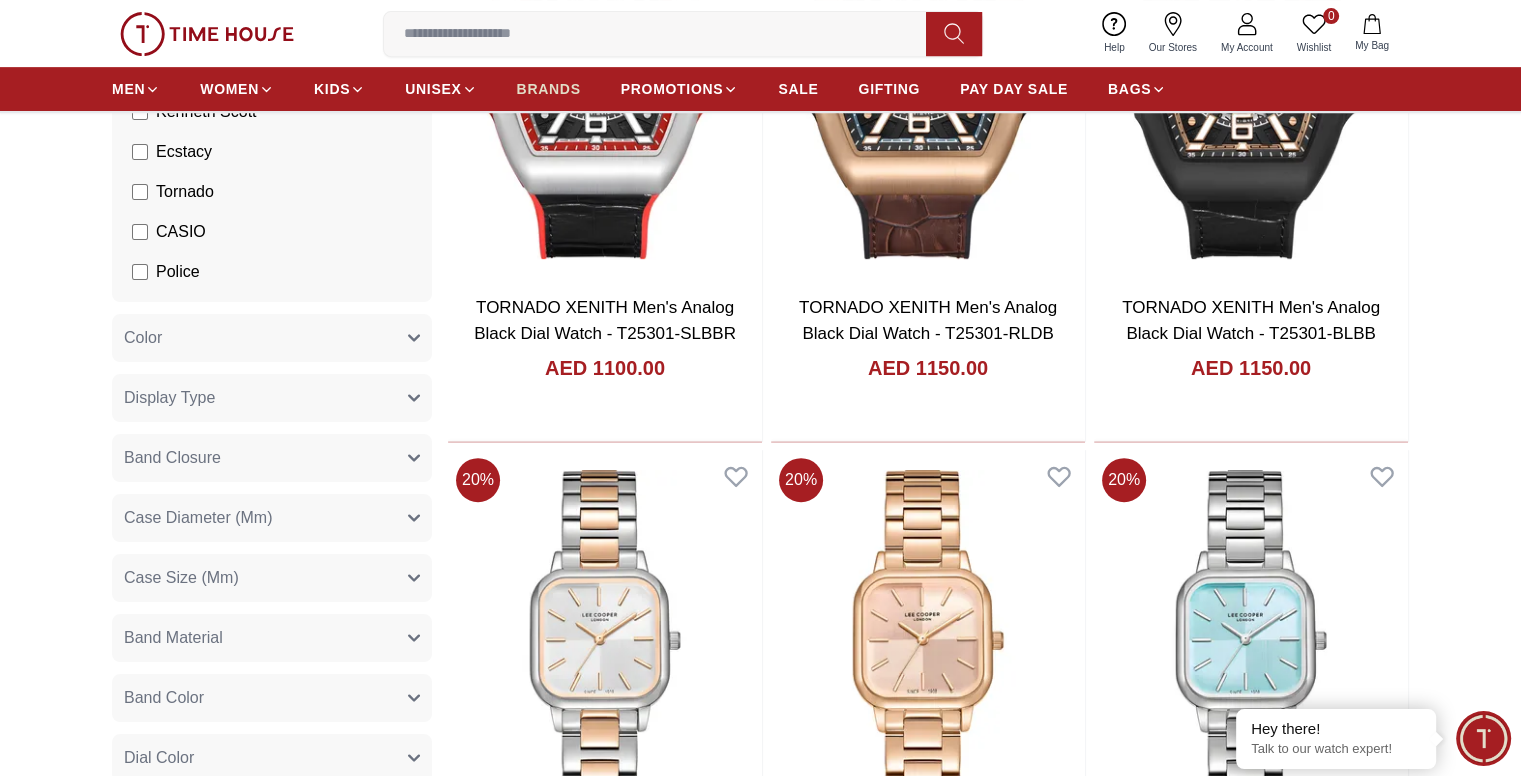 click on "BRANDS" at bounding box center (549, 89) 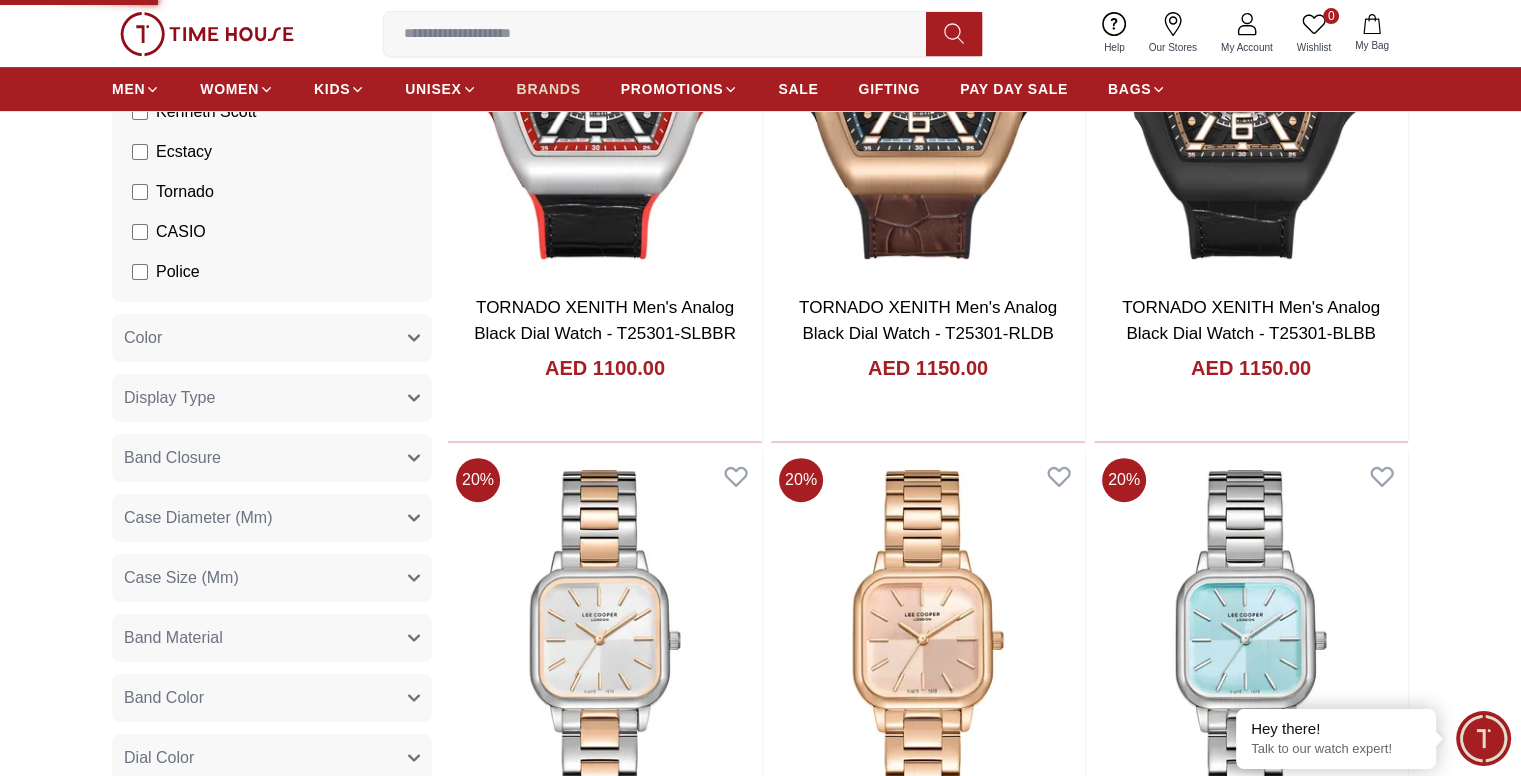 scroll, scrollTop: 0, scrollLeft: 0, axis: both 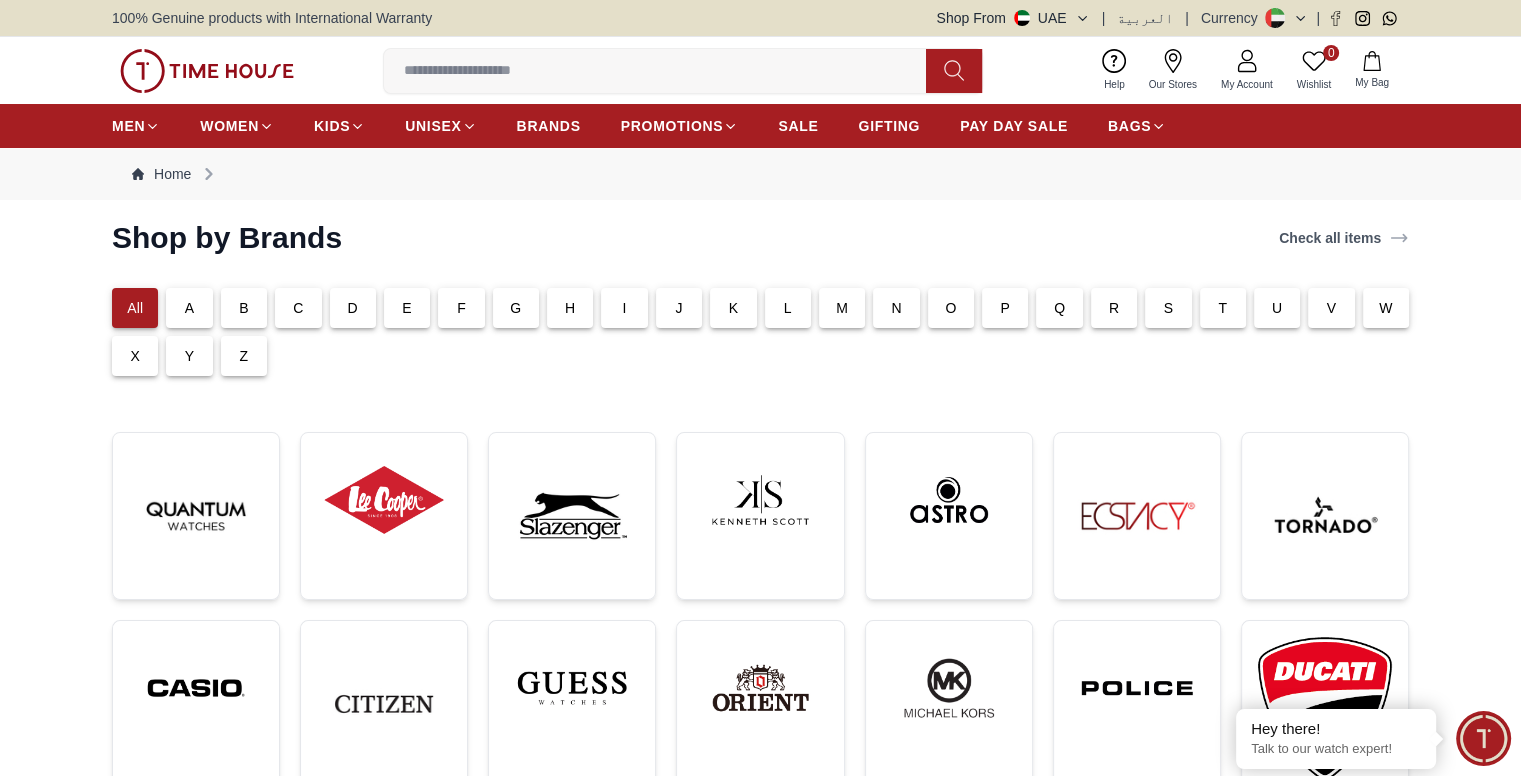 click on "B" at bounding box center (244, 308) 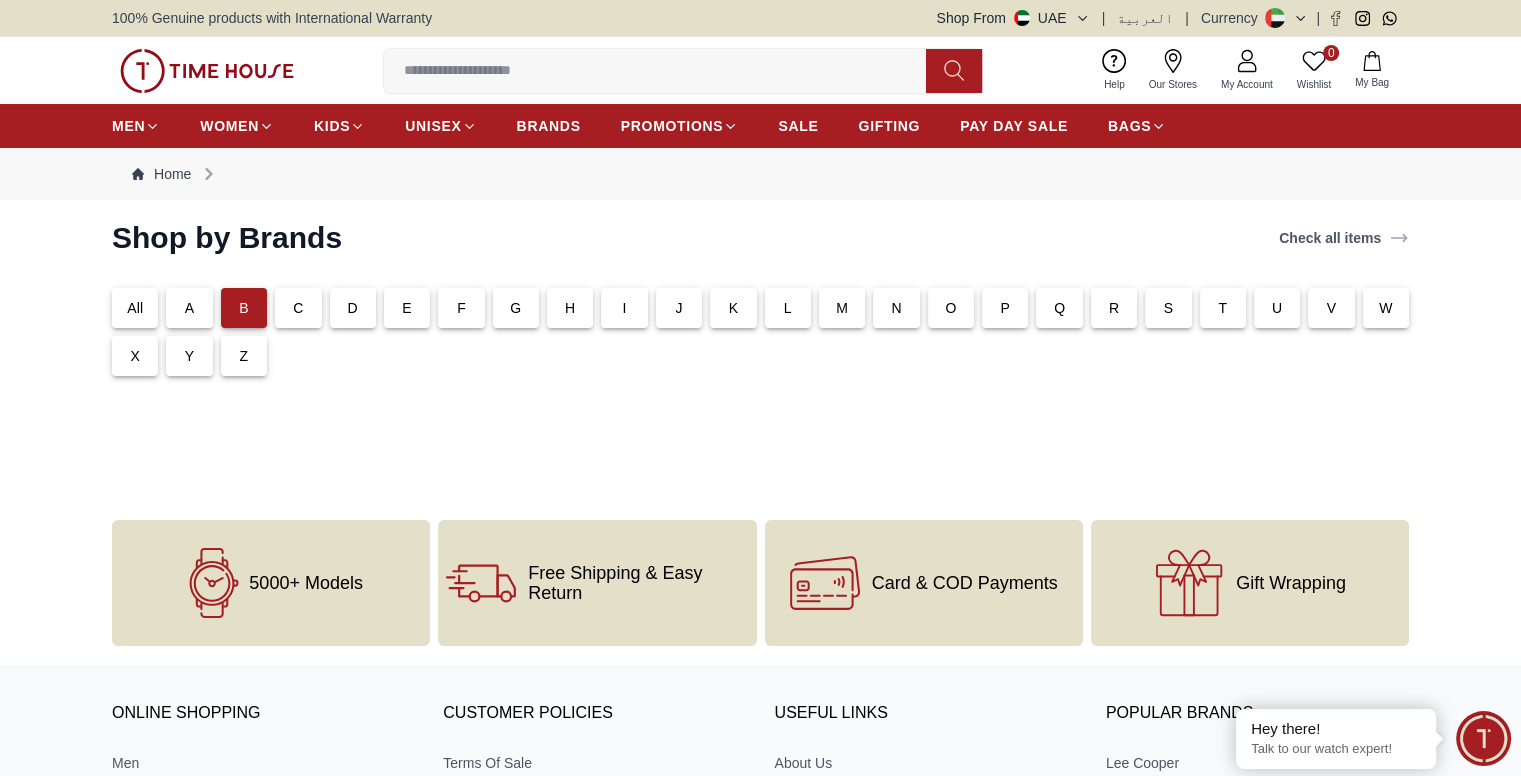 click on "All" at bounding box center (135, 308) 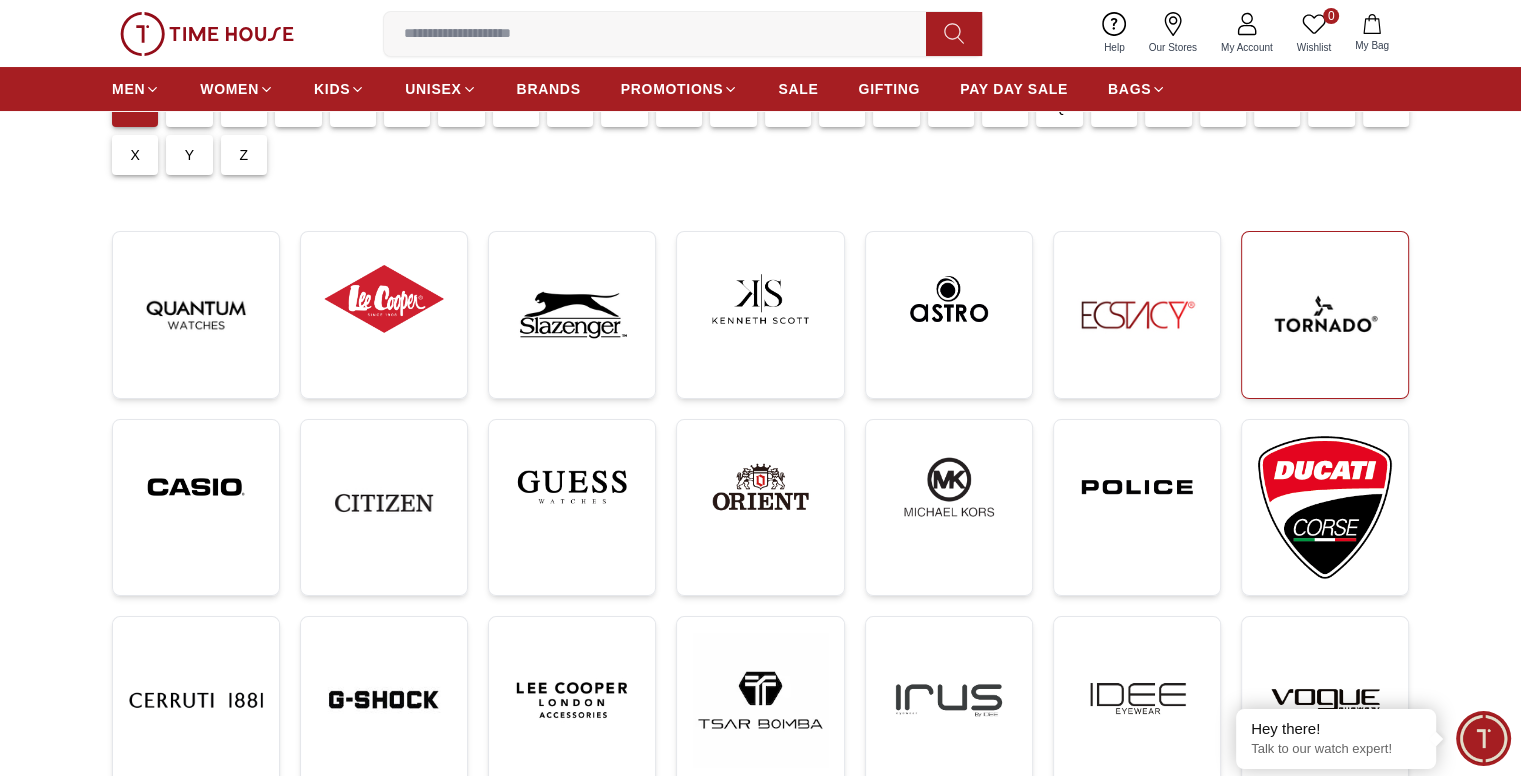 scroll, scrollTop: 200, scrollLeft: 0, axis: vertical 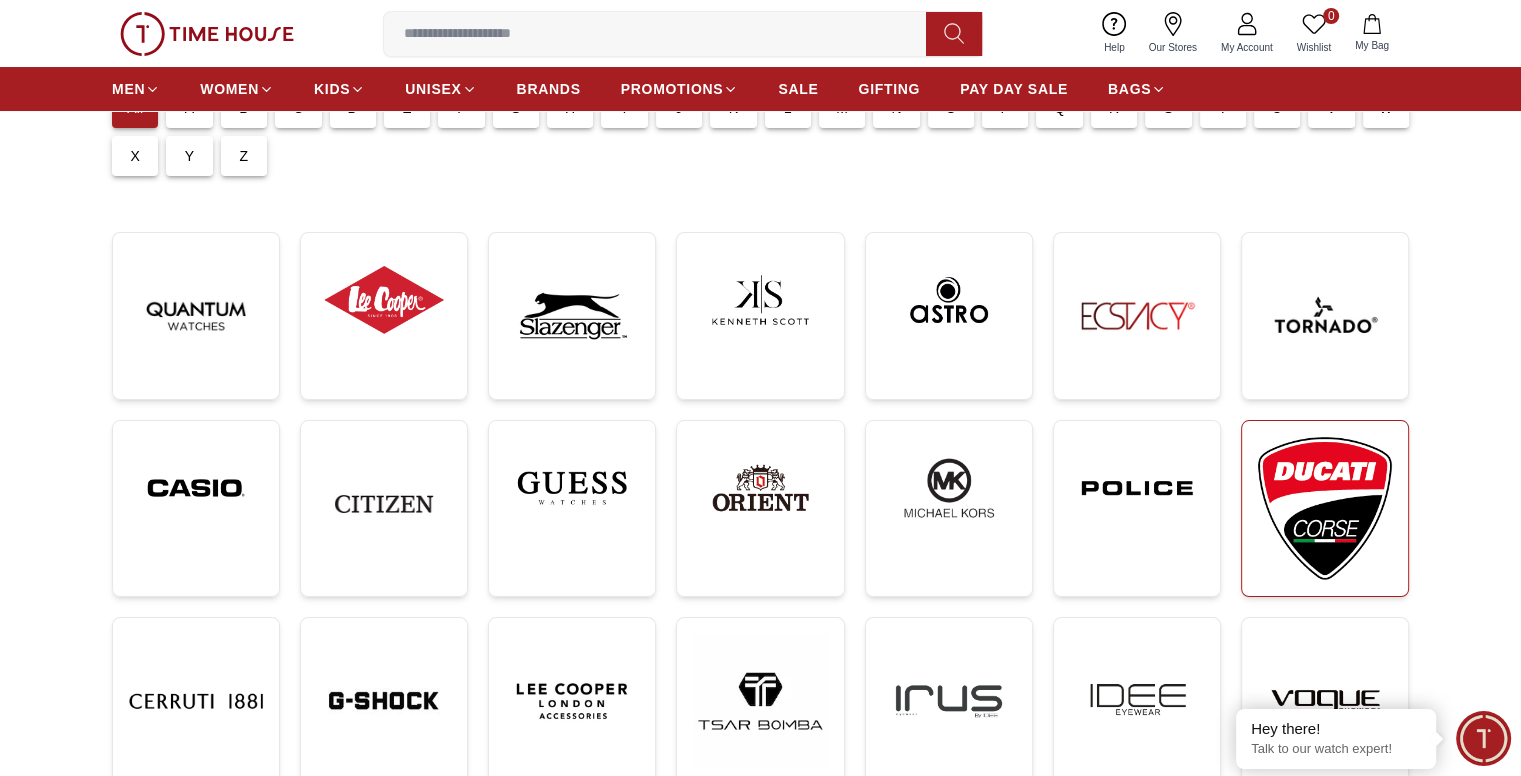 click at bounding box center (1325, 508) 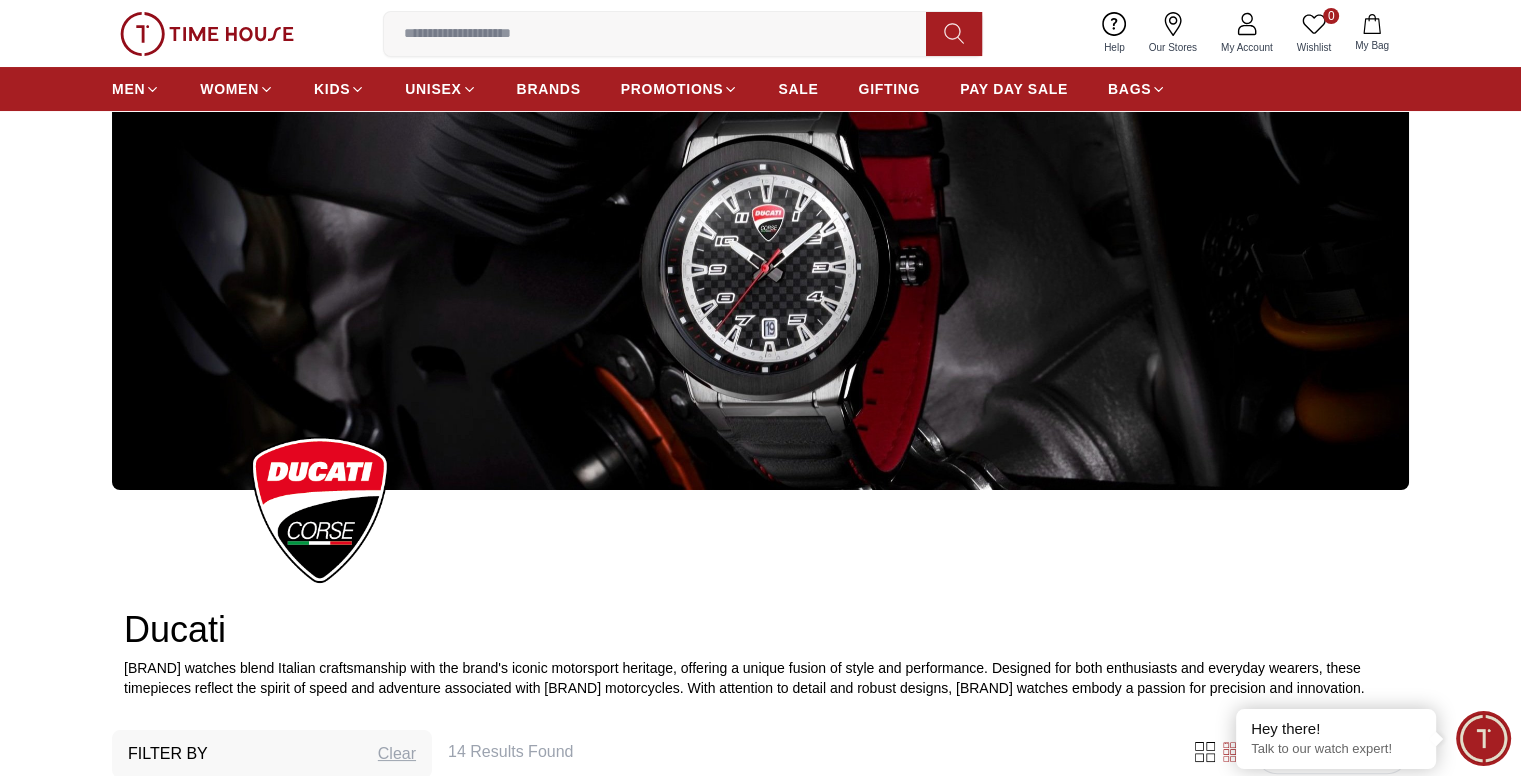 scroll, scrollTop: 300, scrollLeft: 0, axis: vertical 